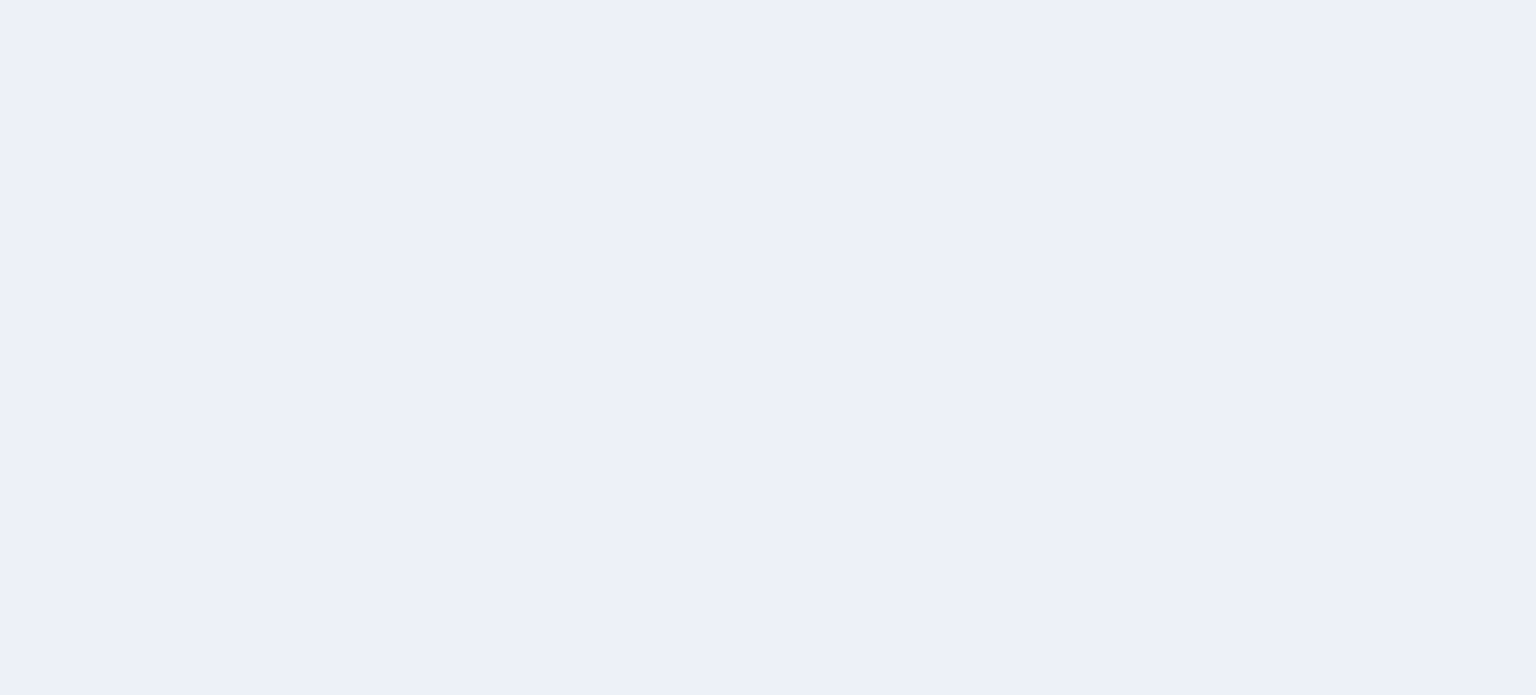 scroll, scrollTop: 0, scrollLeft: 0, axis: both 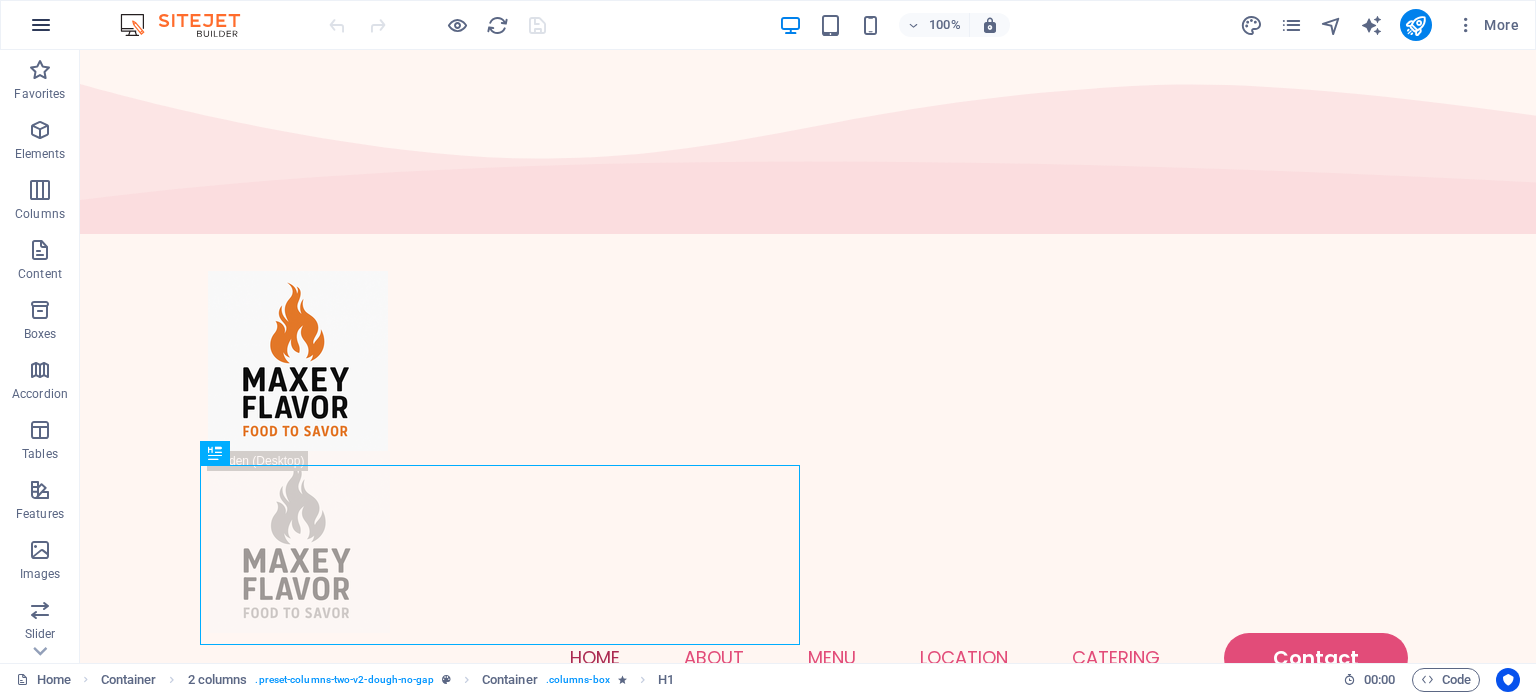 click at bounding box center (41, 25) 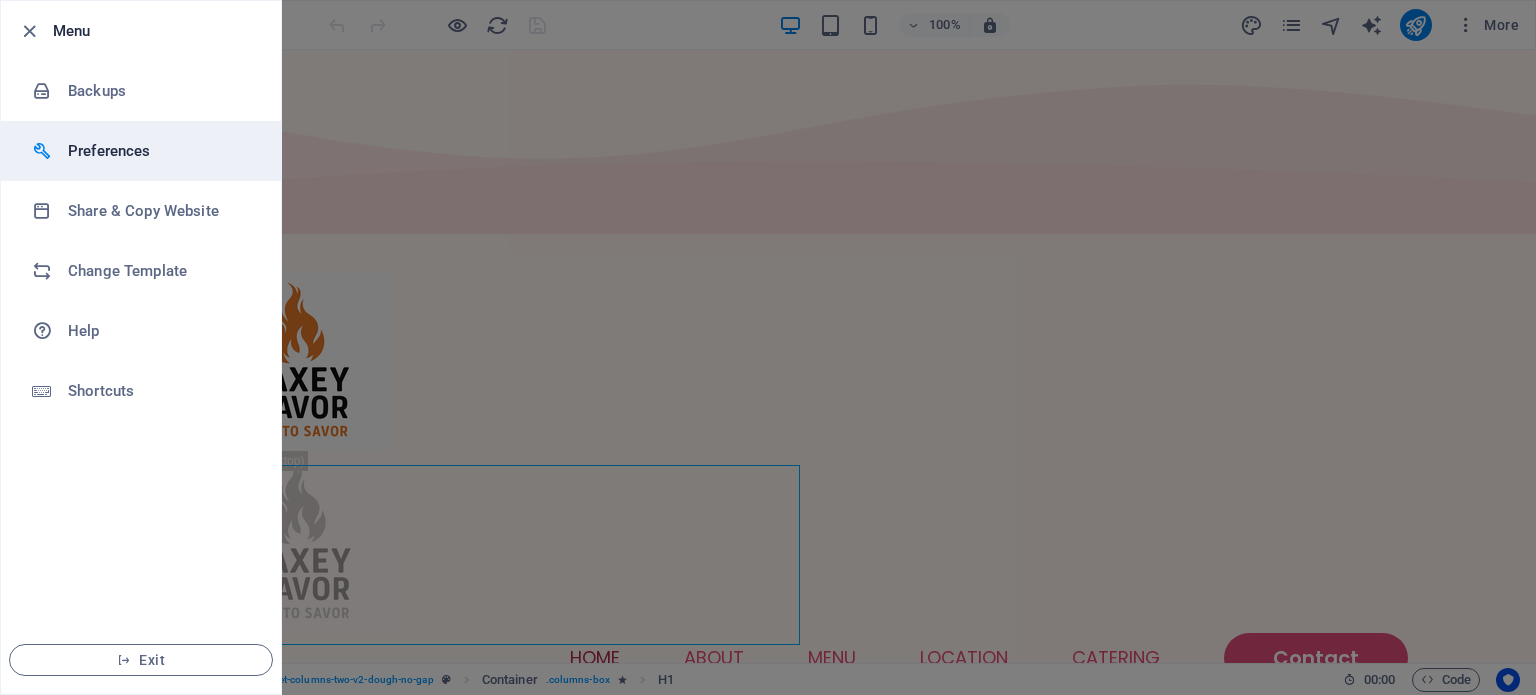 click on "Preferences" at bounding box center [160, 151] 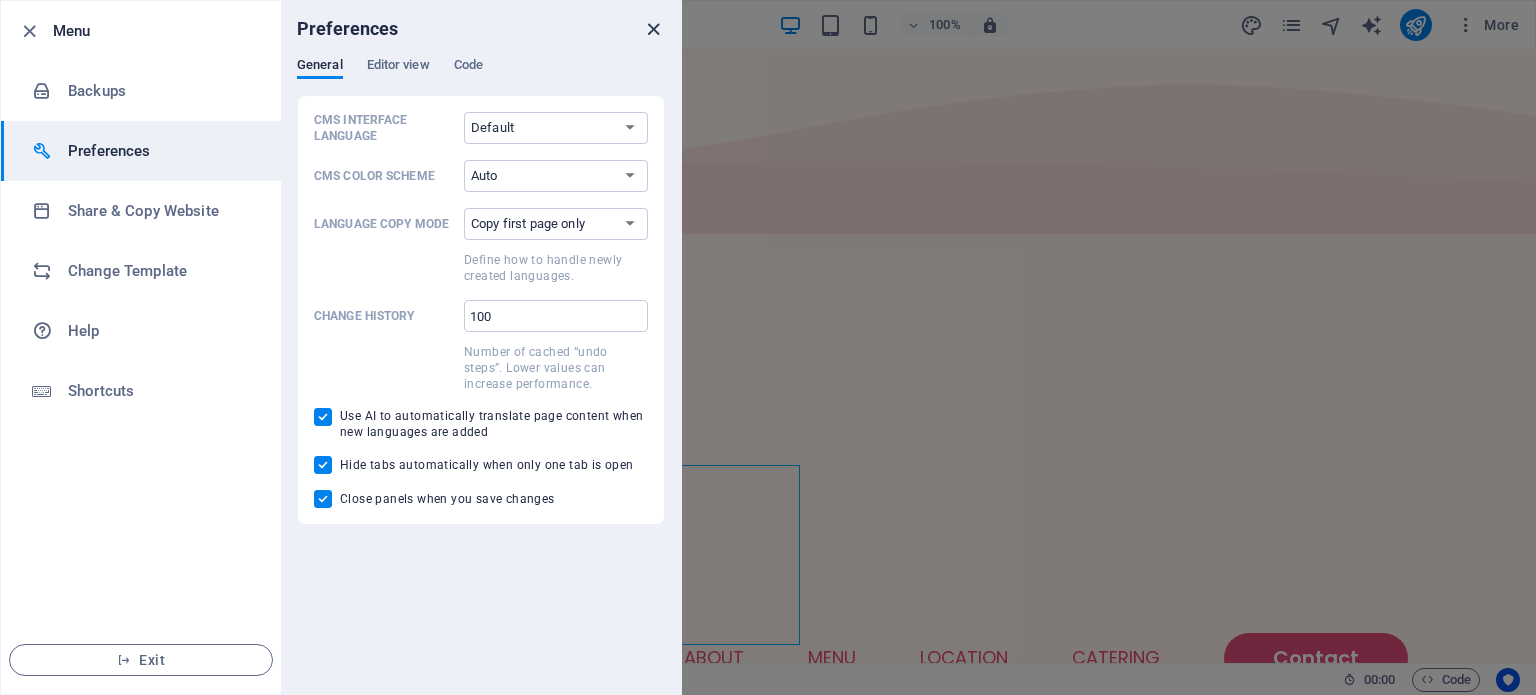 click at bounding box center (653, 29) 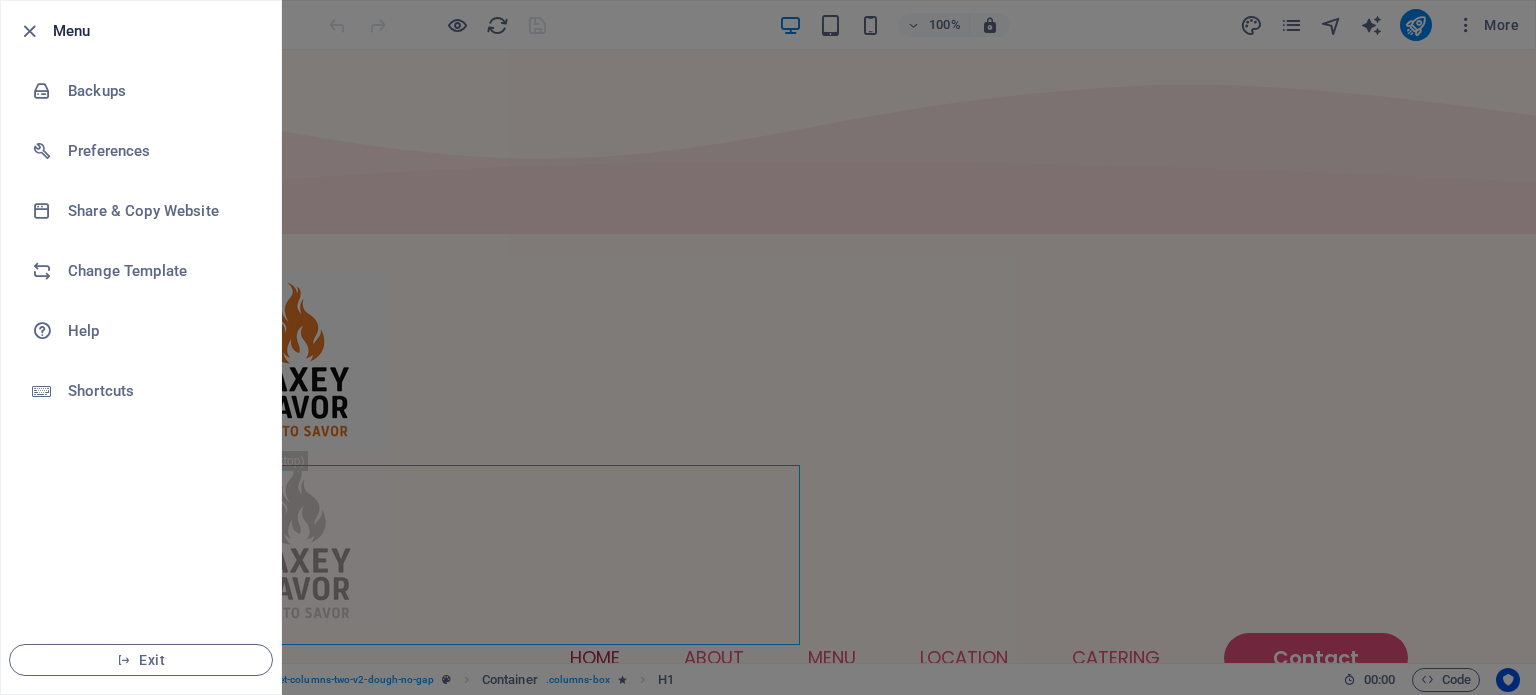 click at bounding box center [768, 347] 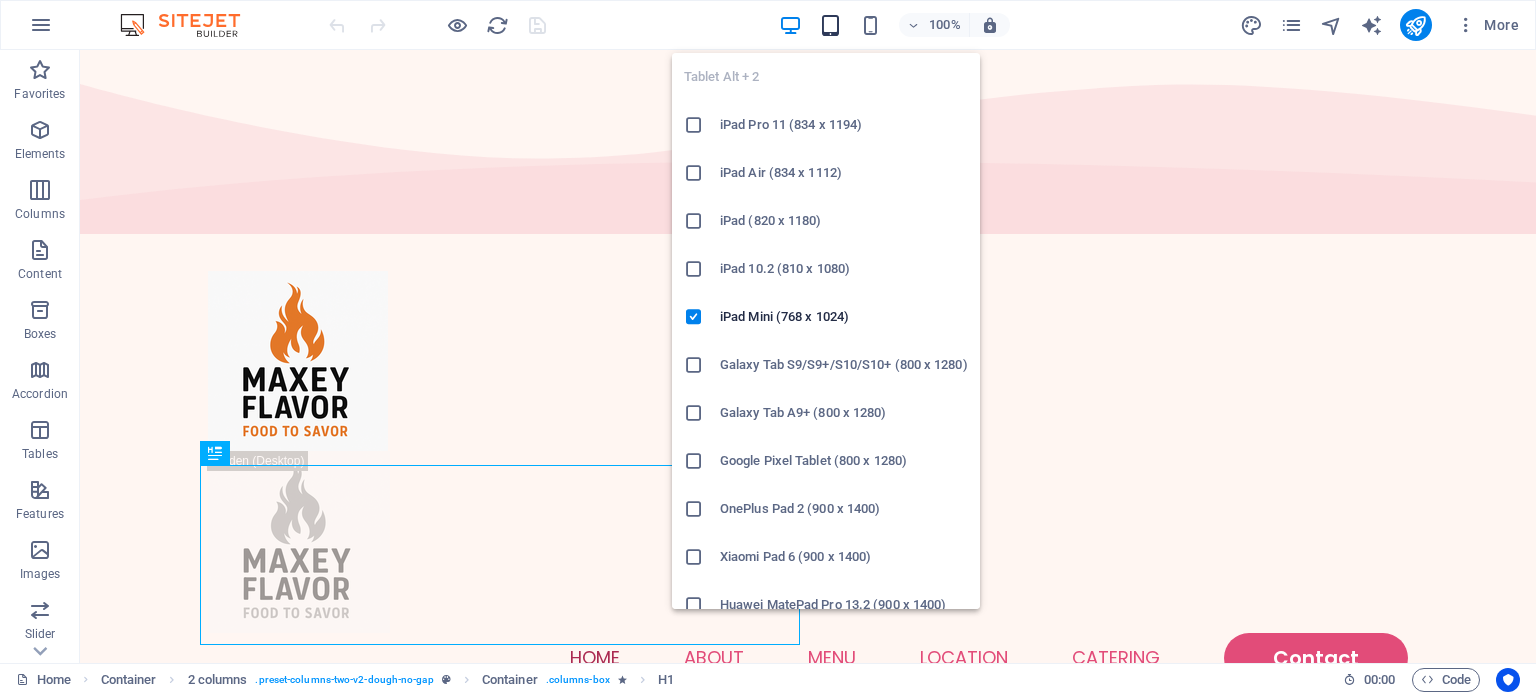 click at bounding box center [830, 25] 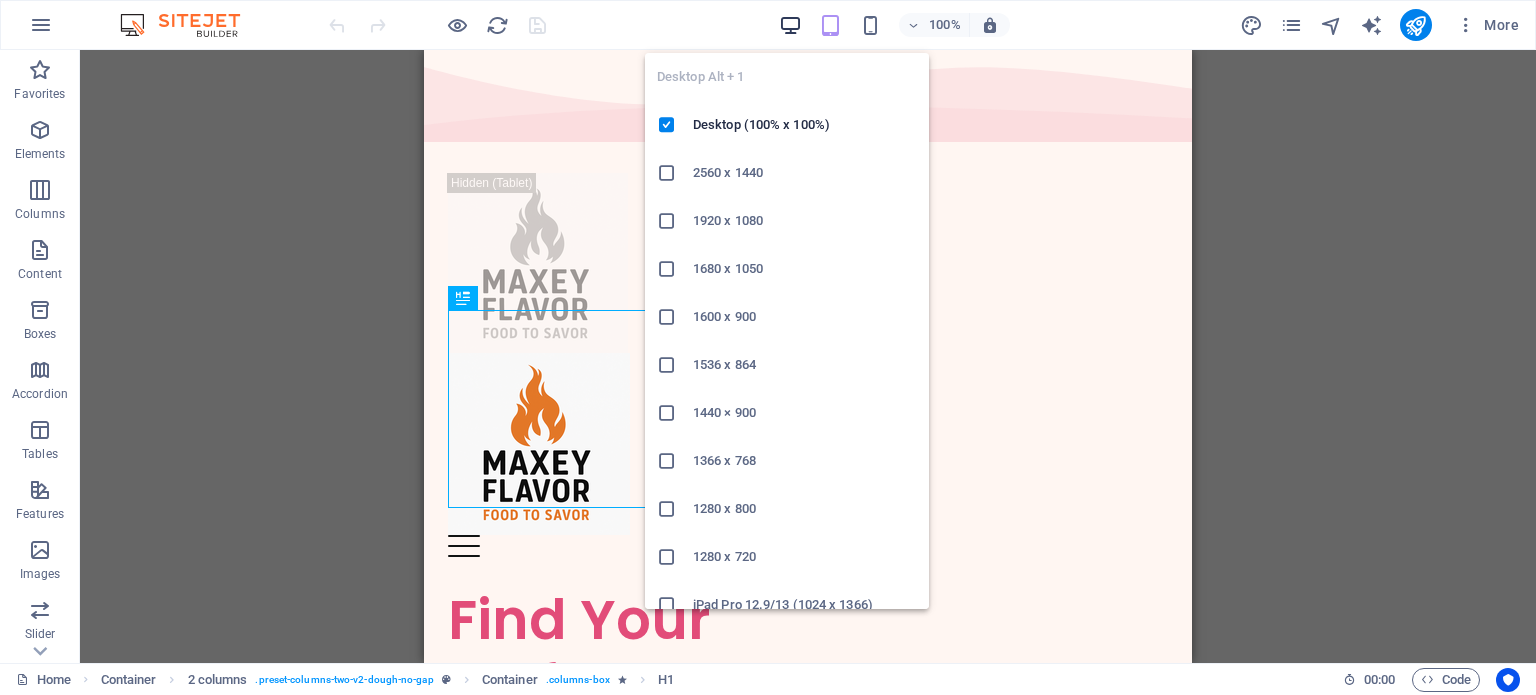click at bounding box center [790, 25] 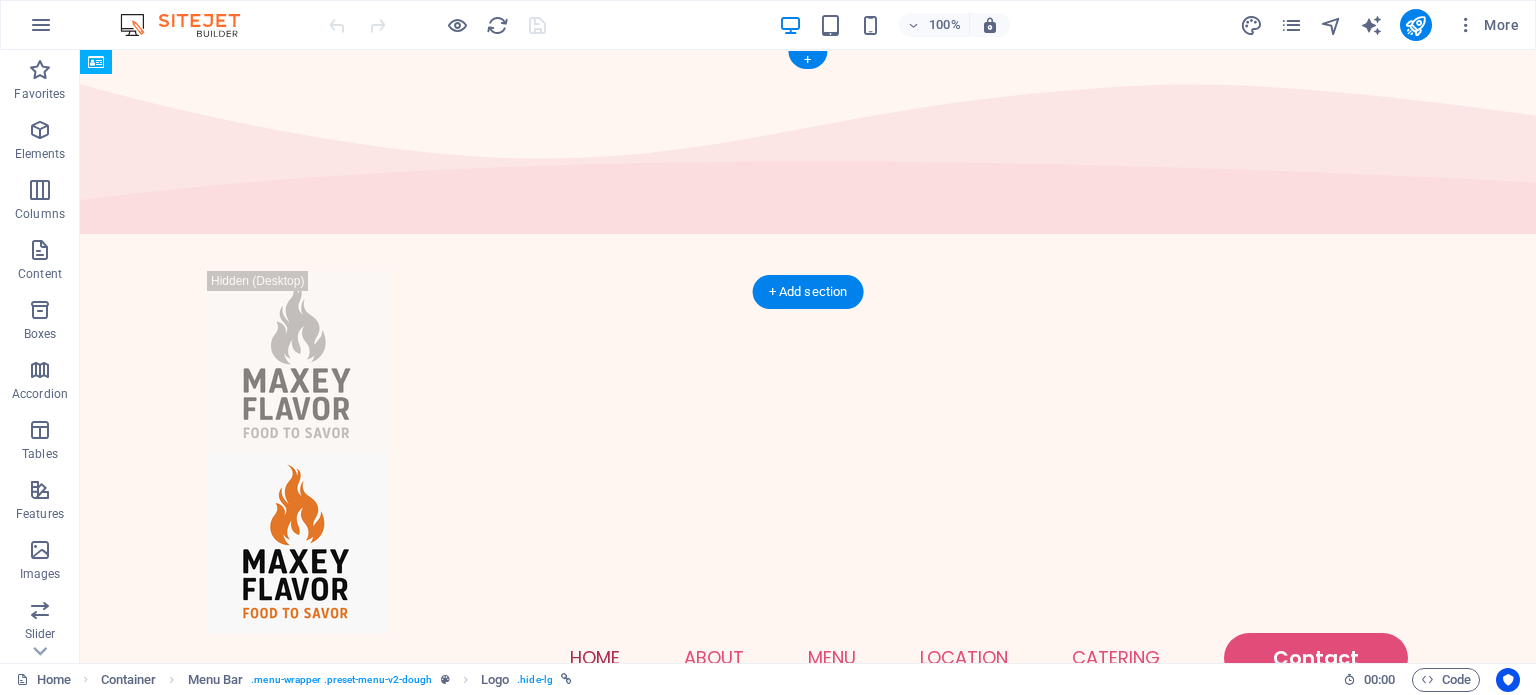drag, startPoint x: 473, startPoint y: 195, endPoint x: 406, endPoint y: 175, distance: 69.92139 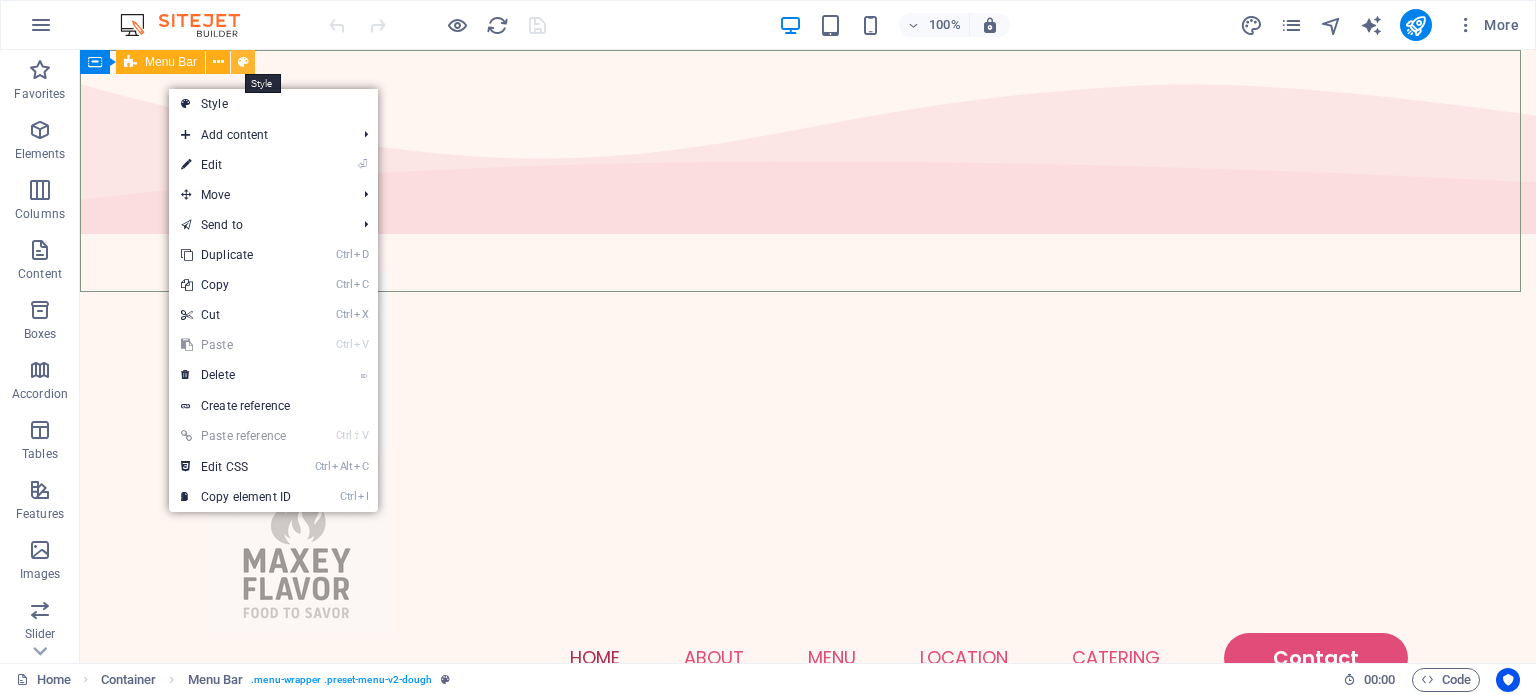 click at bounding box center (243, 62) 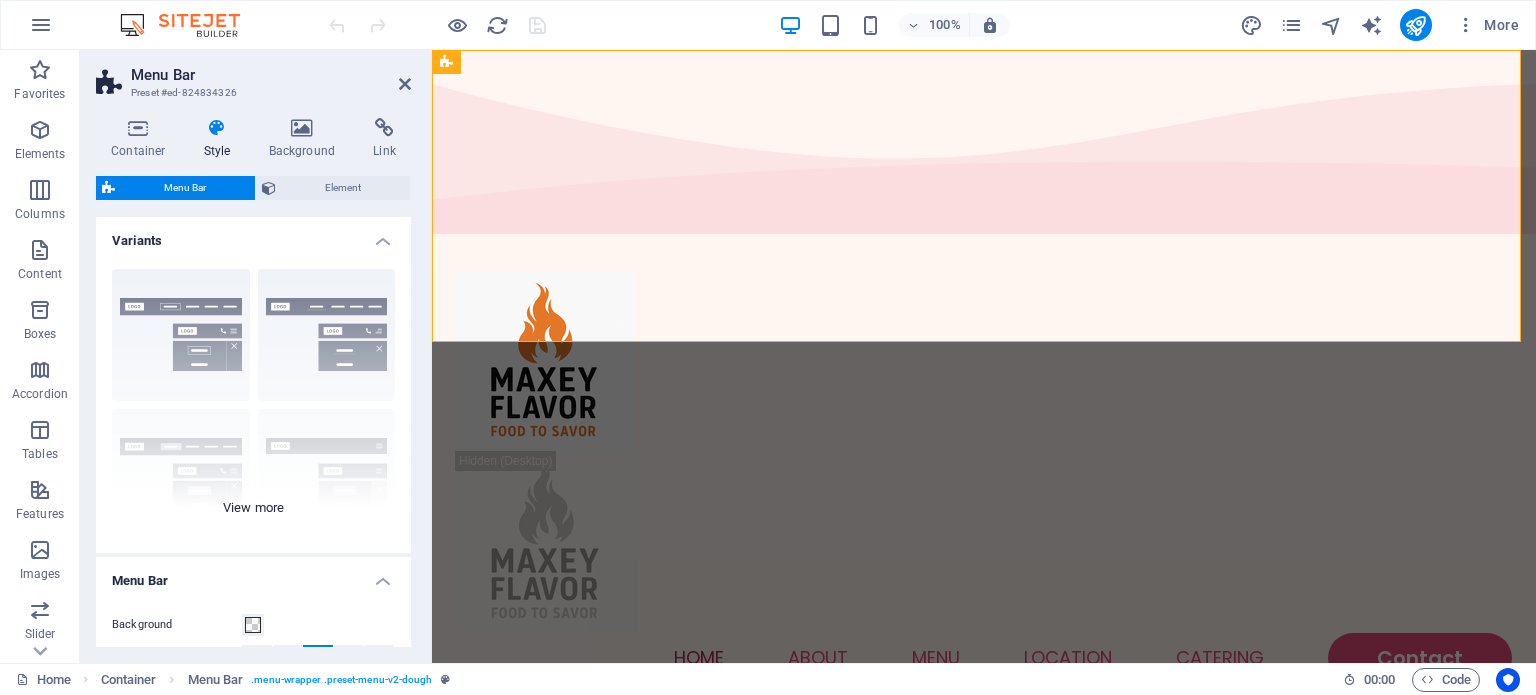 click on "Border Centered Default Fixed Loki Trigger Wide XXL" at bounding box center [253, 403] 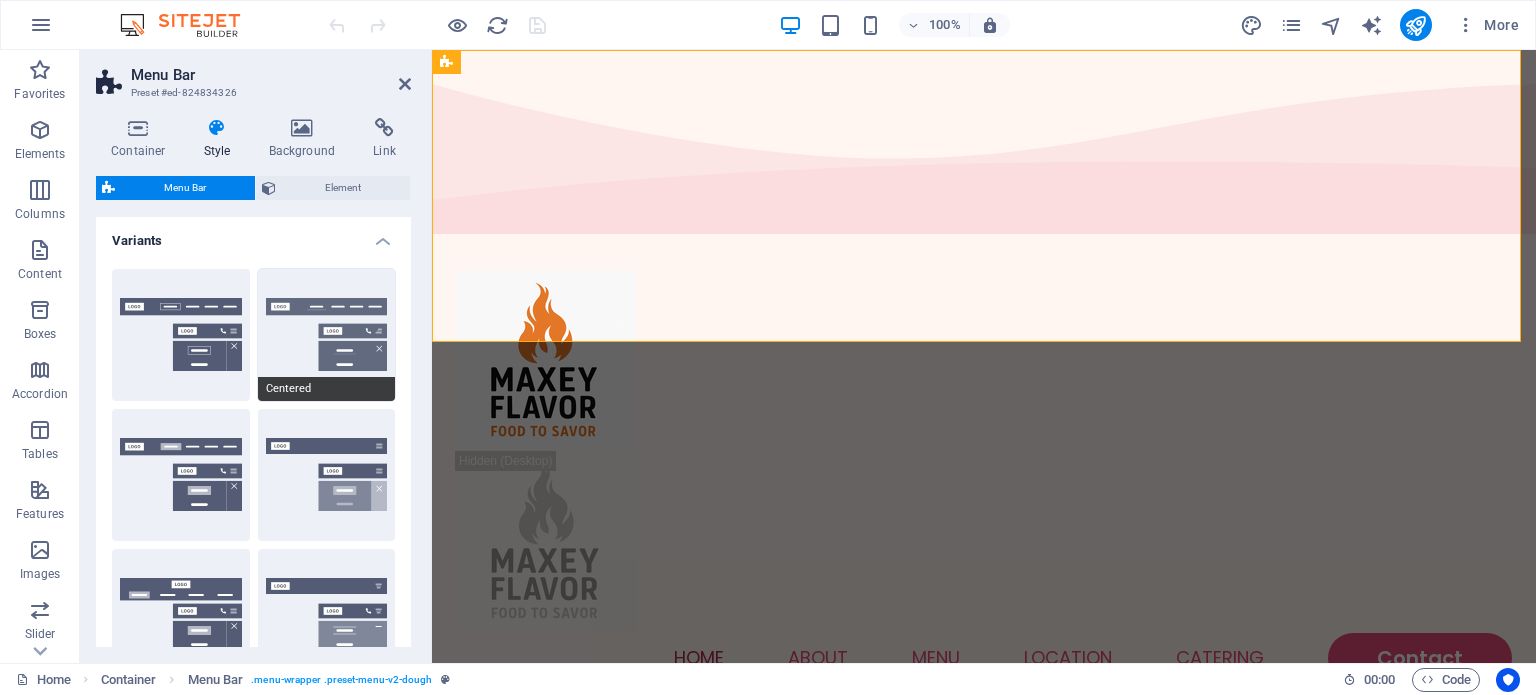click on "Centered" at bounding box center [327, 335] 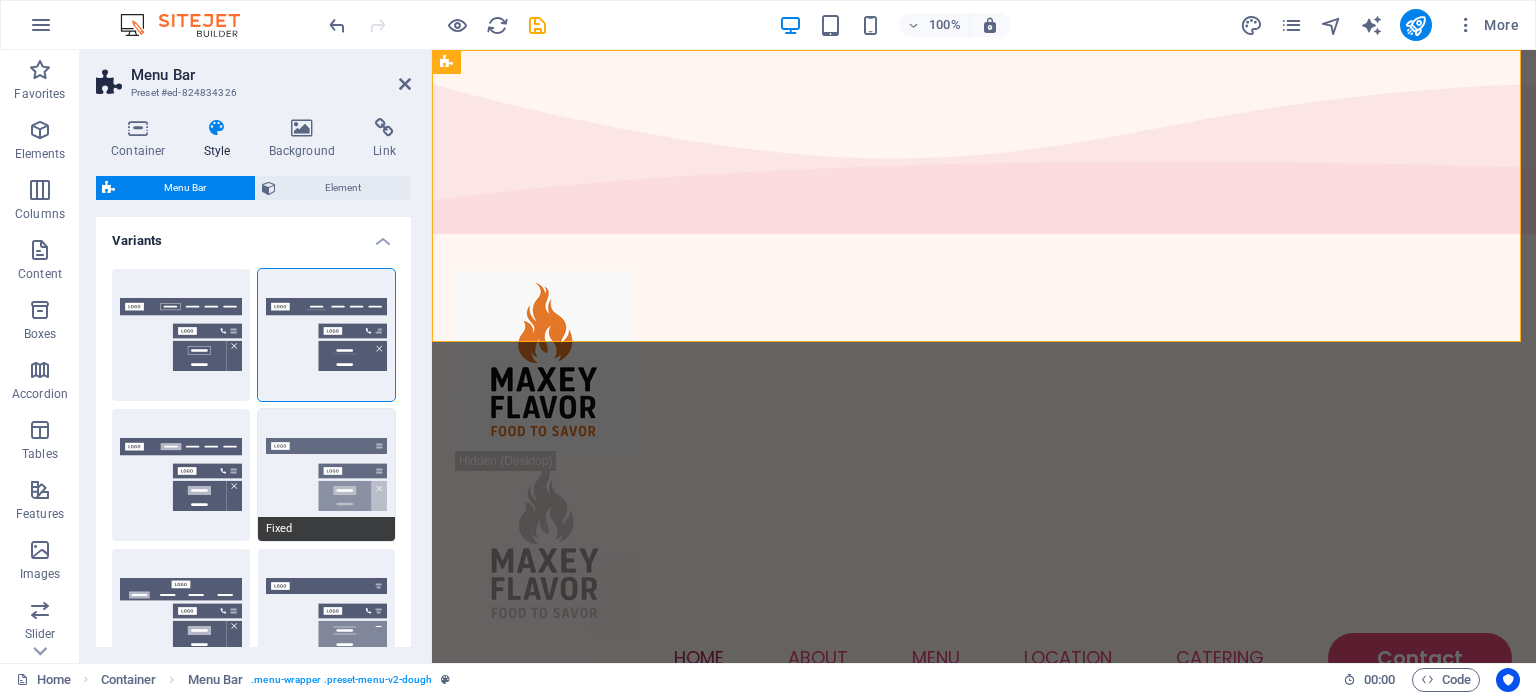 click on "Fixed" at bounding box center [327, 475] 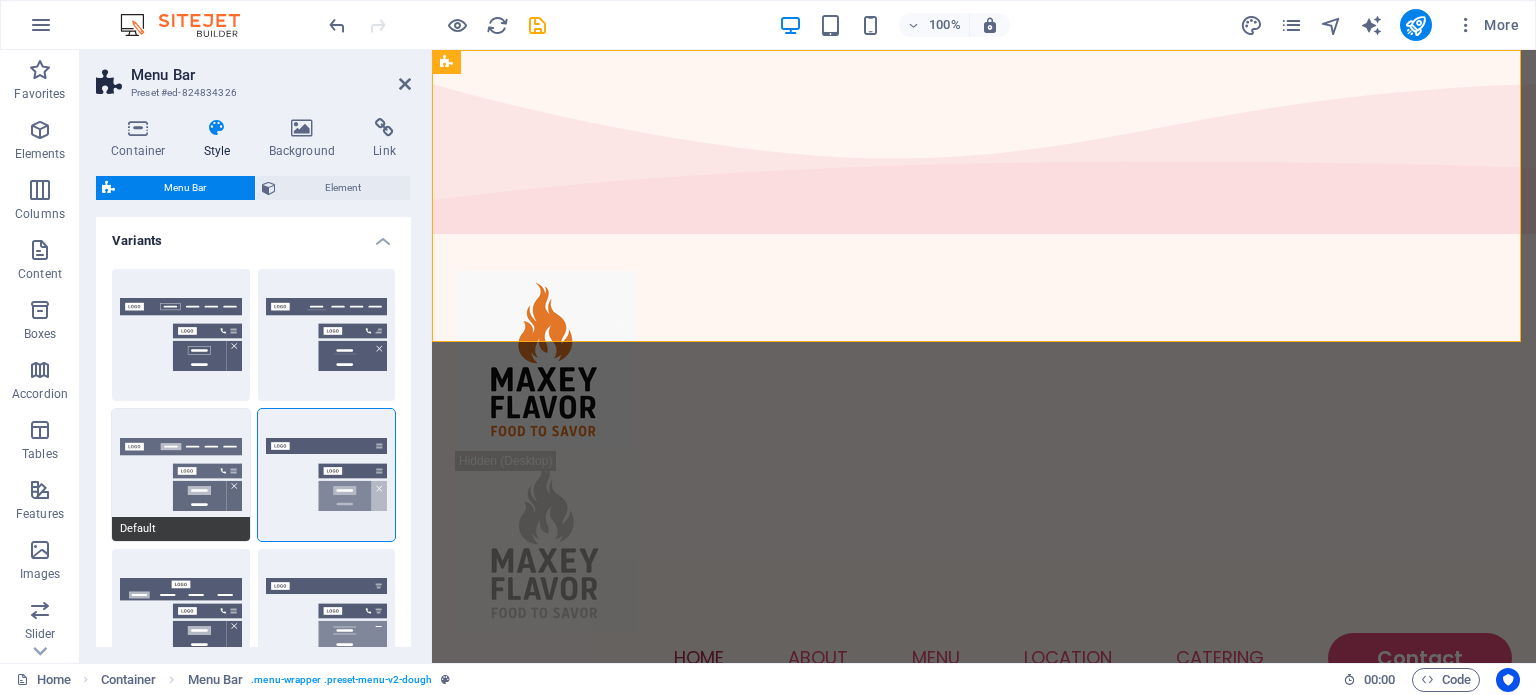 click on "Default" at bounding box center [181, 475] 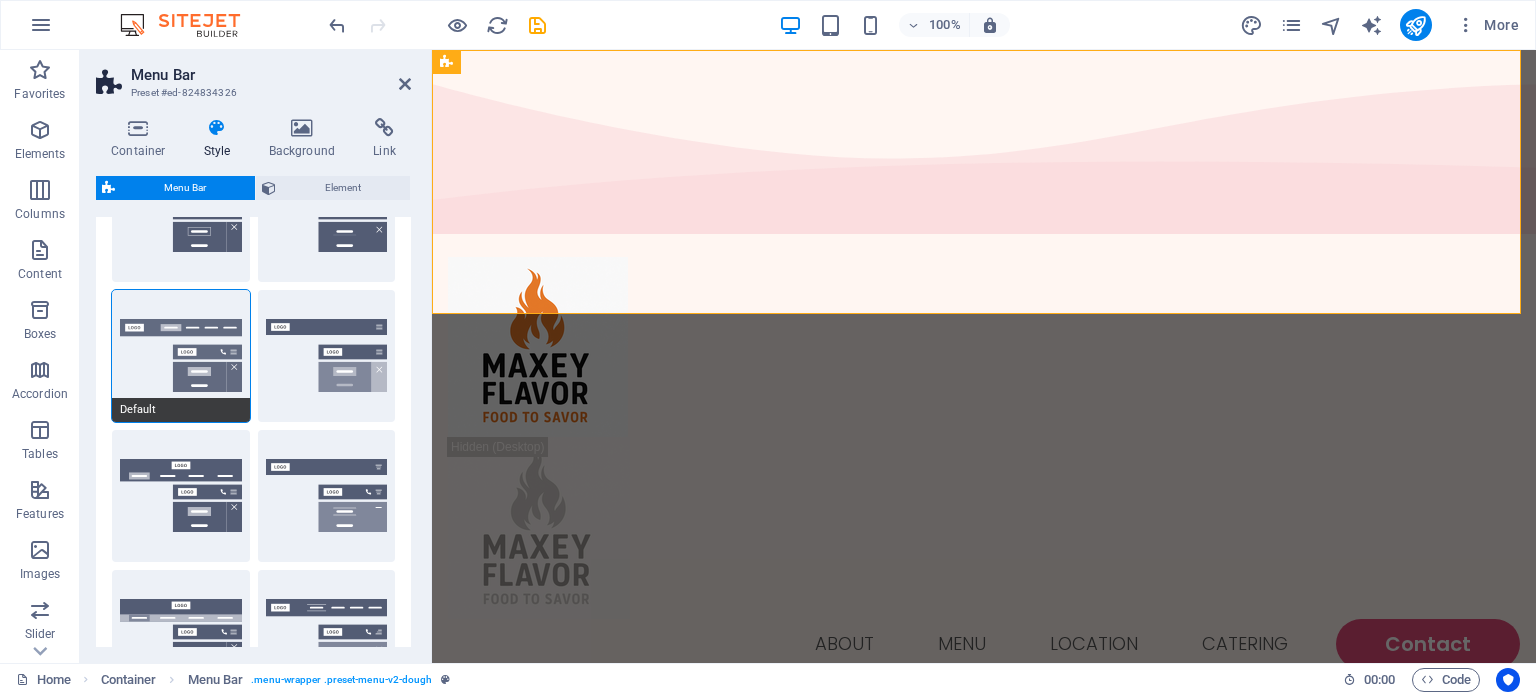 scroll, scrollTop: 0, scrollLeft: 0, axis: both 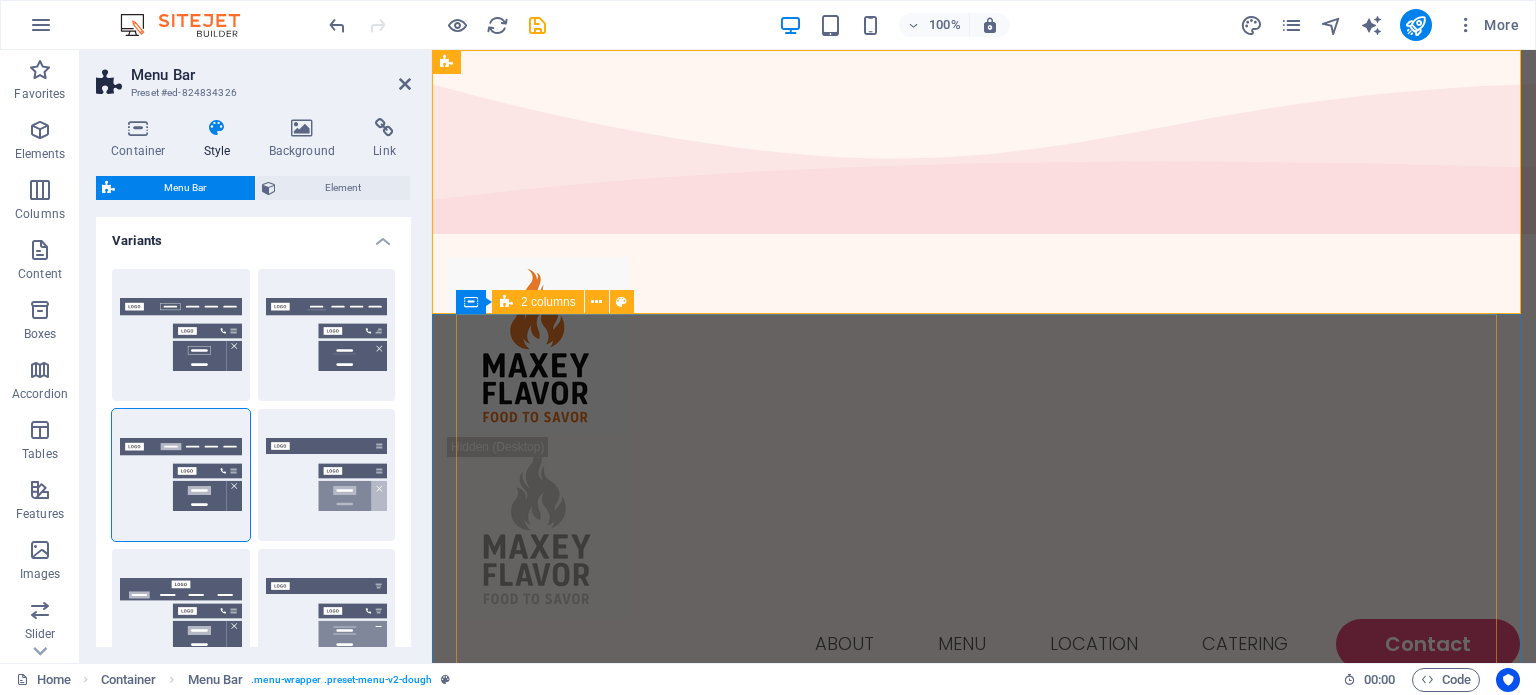 click on "Find Your Perfect Treat Lorem ipsum dolor sit amet, consectetur adipiscing elit, sed do eiusmod. See Menu" at bounding box center (984, 1440) 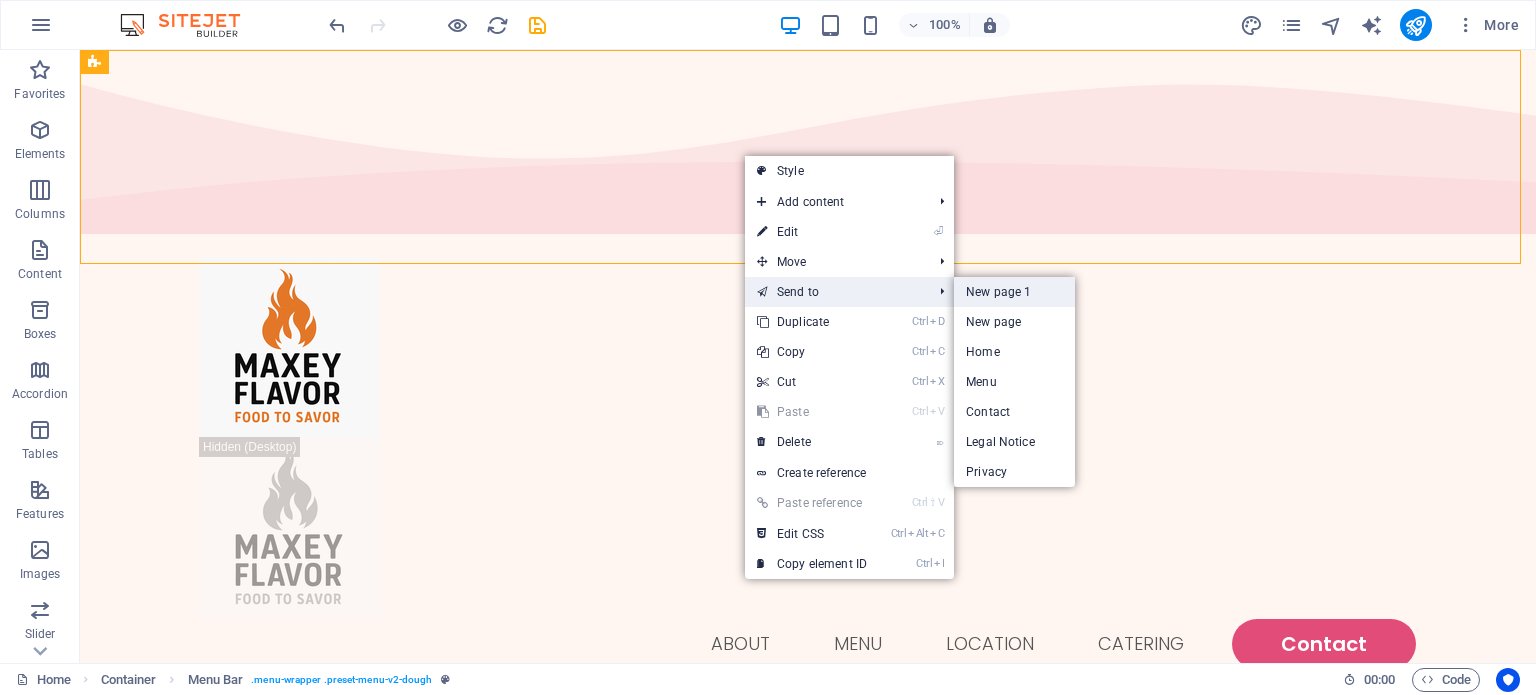 click on "New page 1" at bounding box center [1014, 292] 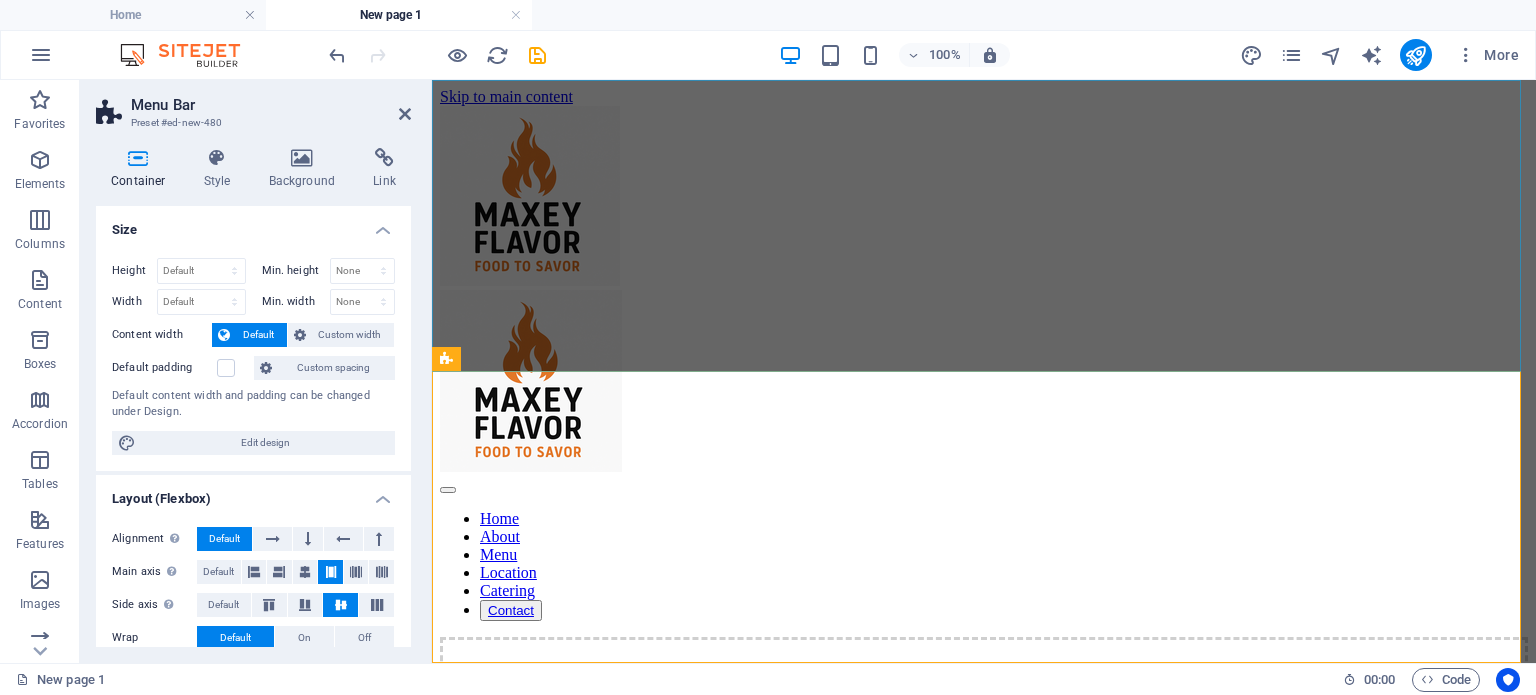 scroll, scrollTop: 850, scrollLeft: 0, axis: vertical 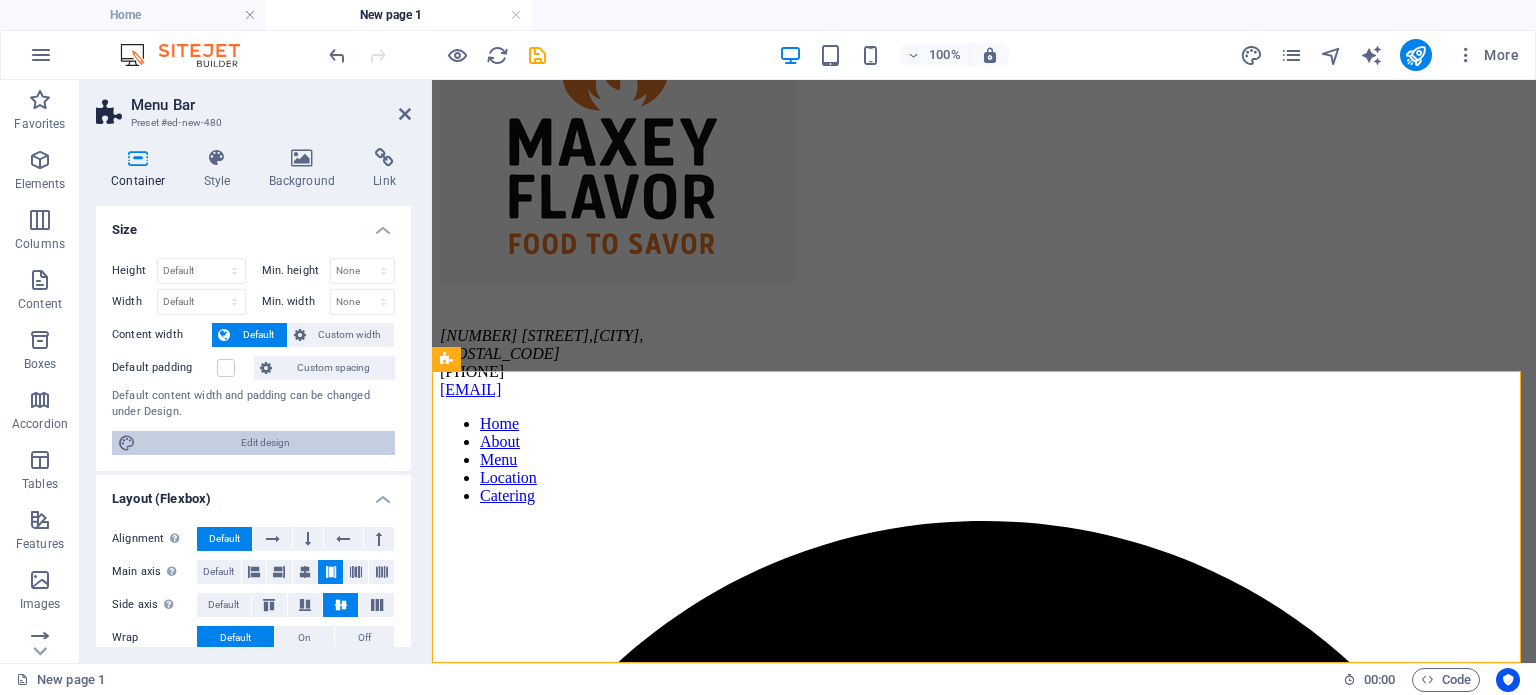 click on "Edit design" at bounding box center (265, 443) 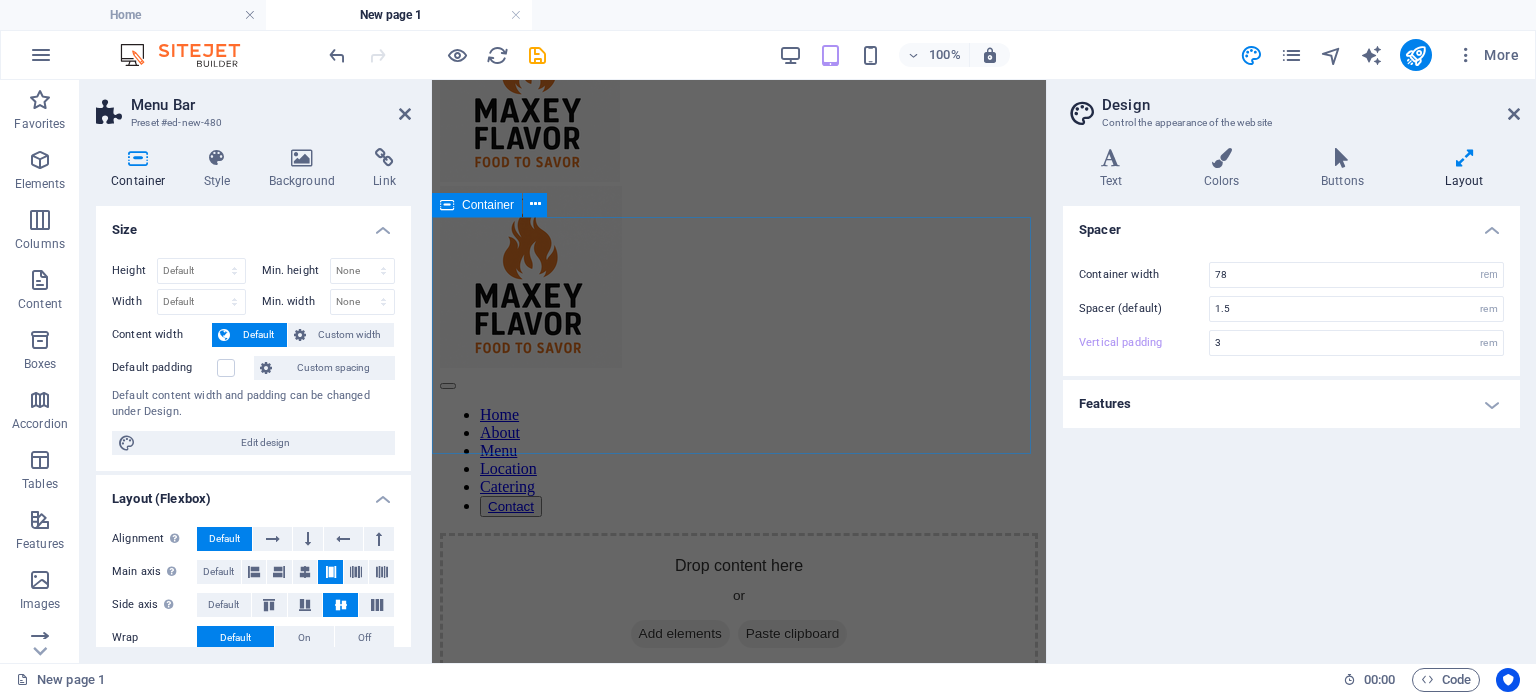 scroll, scrollTop: 4, scrollLeft: 0, axis: vertical 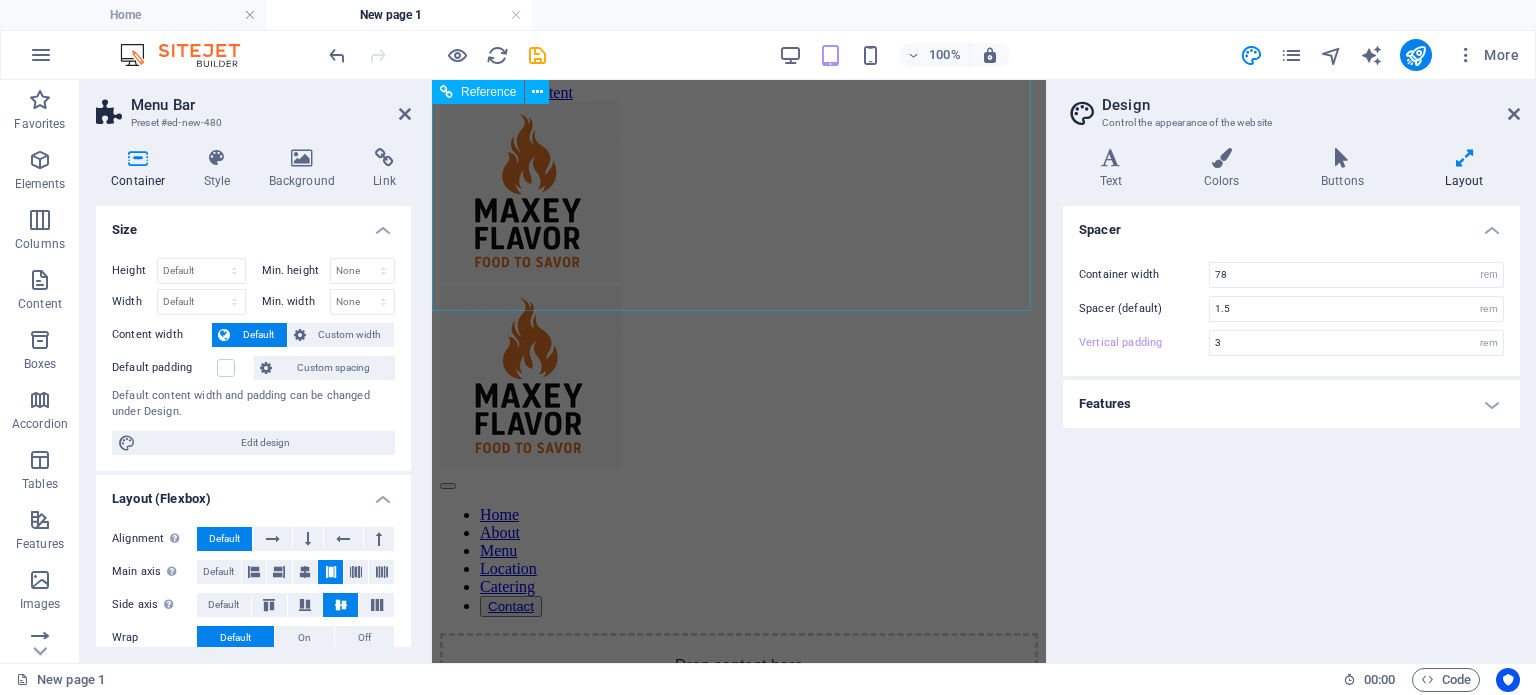 click on "Reference" at bounding box center [488, 92] 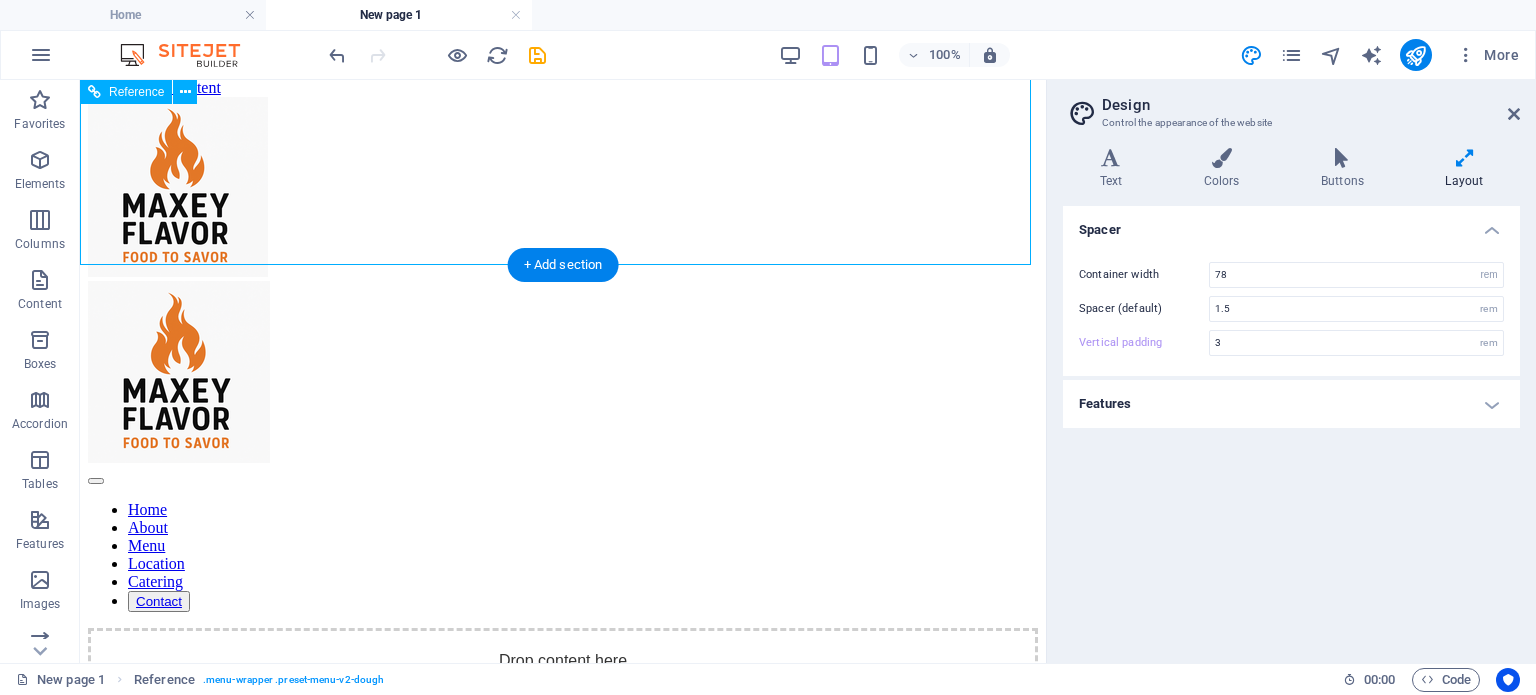 scroll, scrollTop: 0, scrollLeft: 0, axis: both 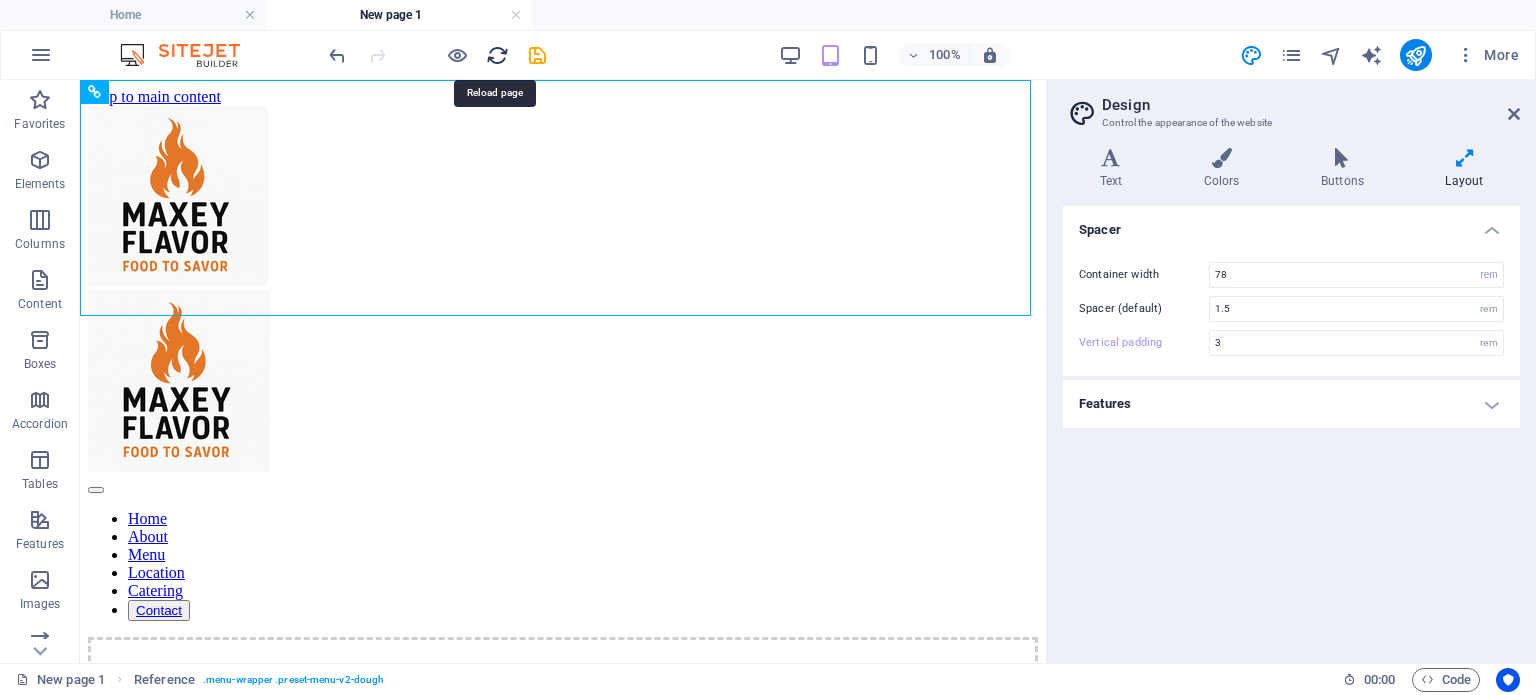 drag, startPoint x: 498, startPoint y: 50, endPoint x: 771, endPoint y: 3, distance: 277.01624 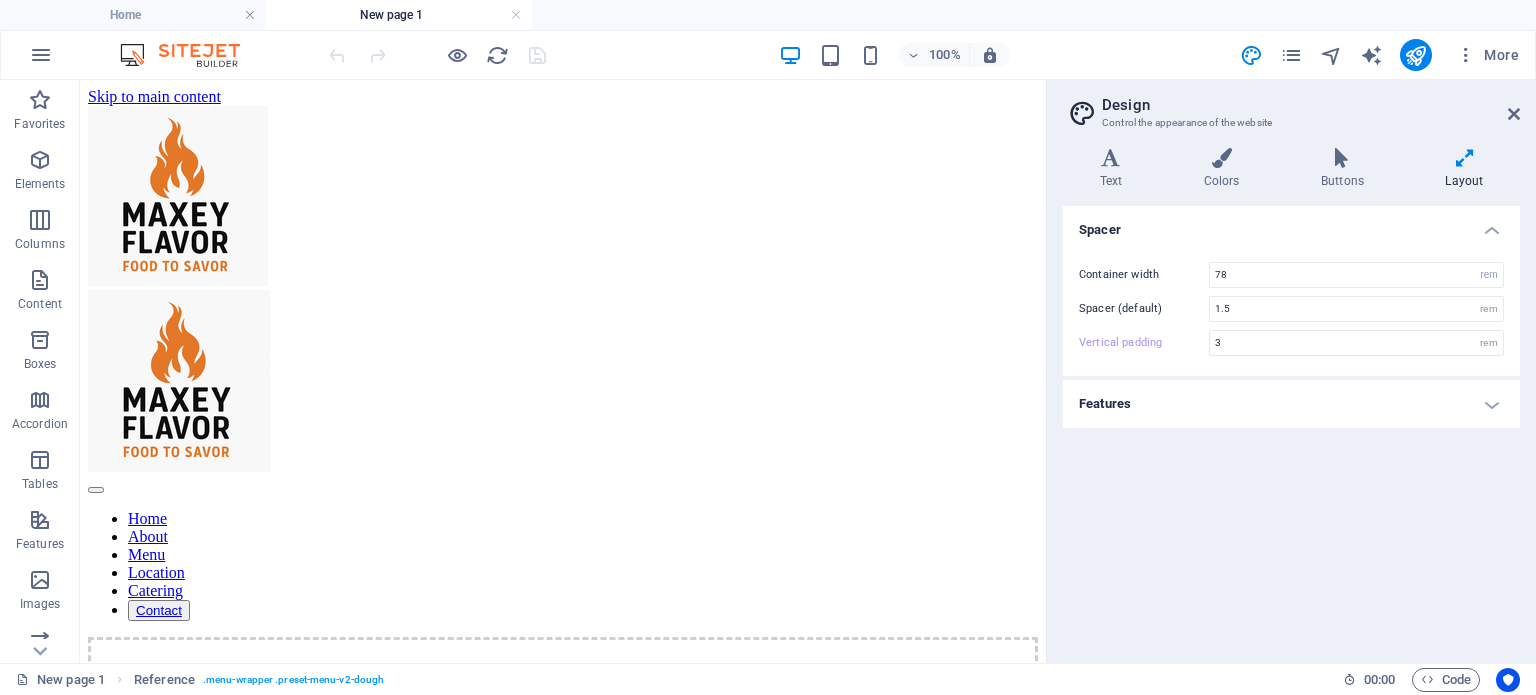 scroll, scrollTop: 0, scrollLeft: 0, axis: both 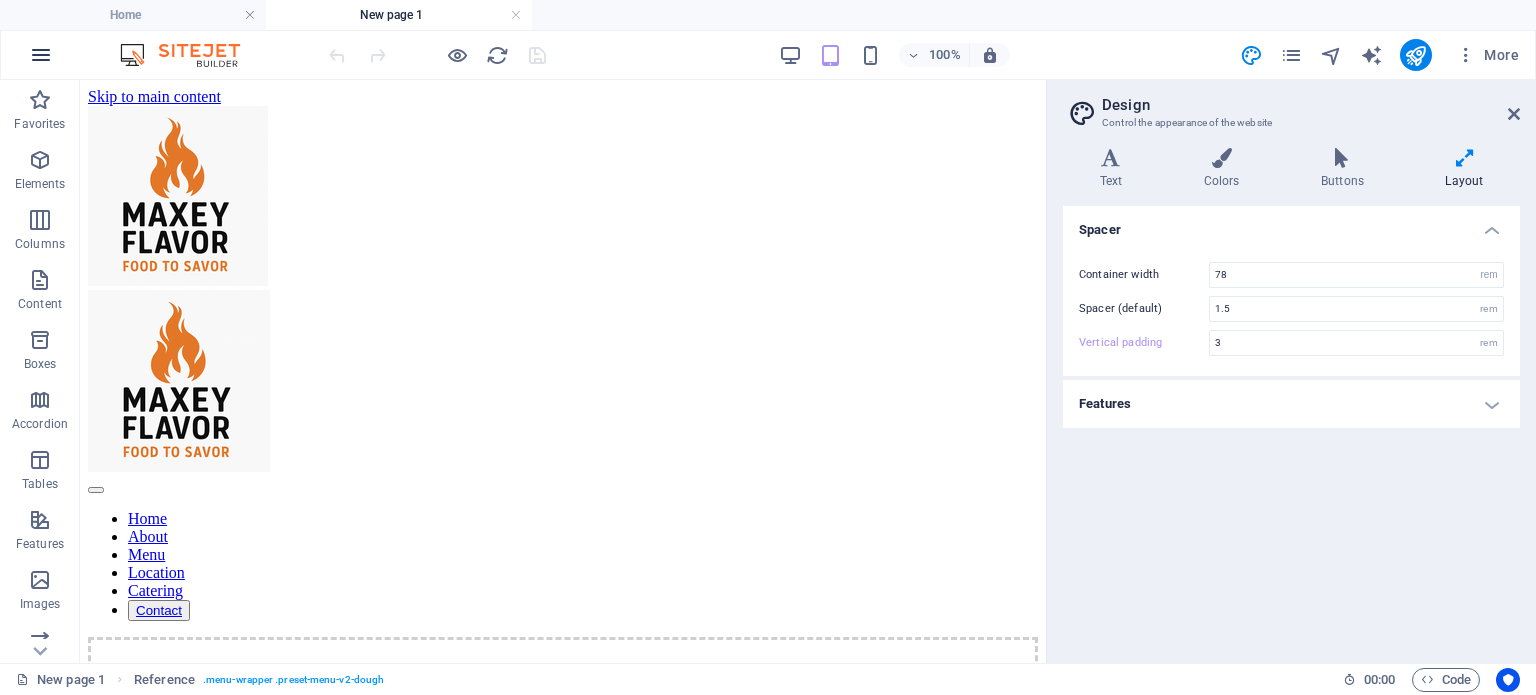 click at bounding box center [41, 55] 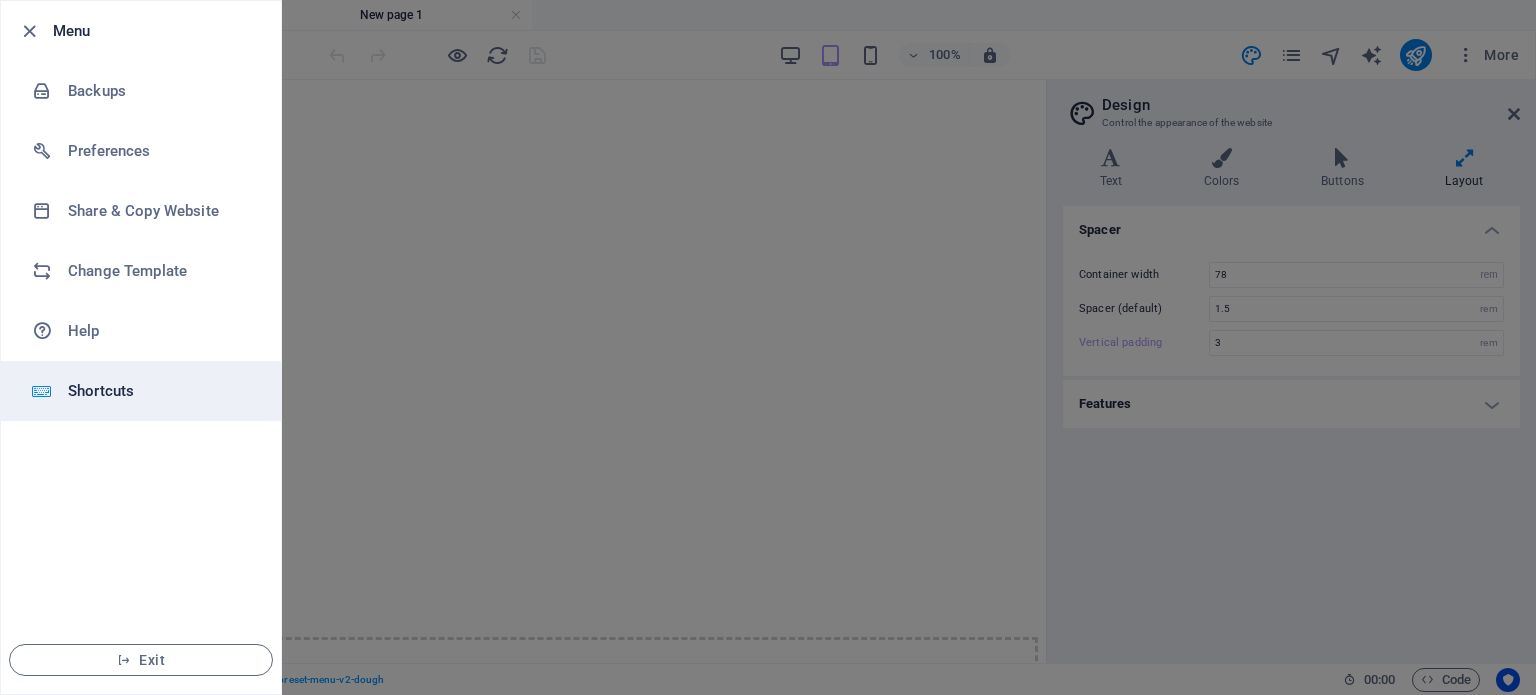 click on "Shortcuts" at bounding box center [160, 391] 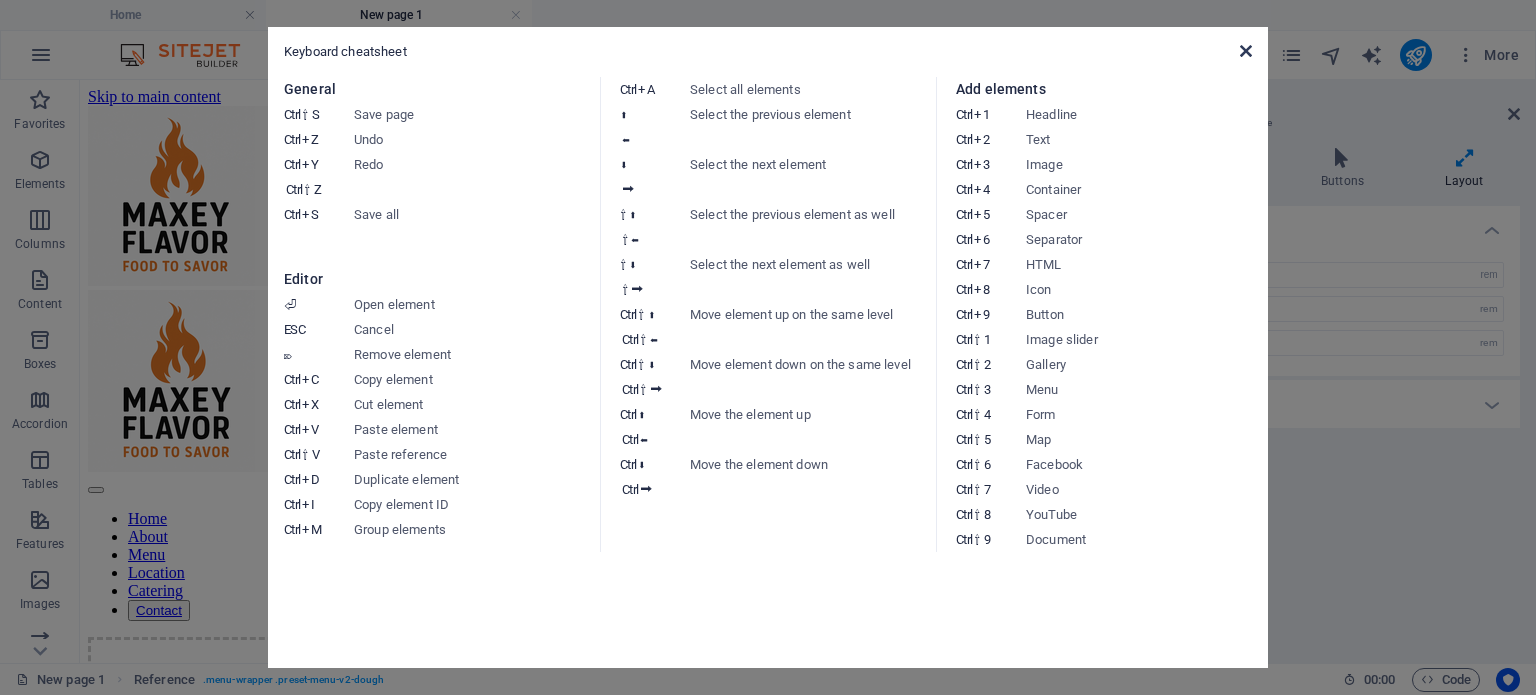 click at bounding box center (1246, 51) 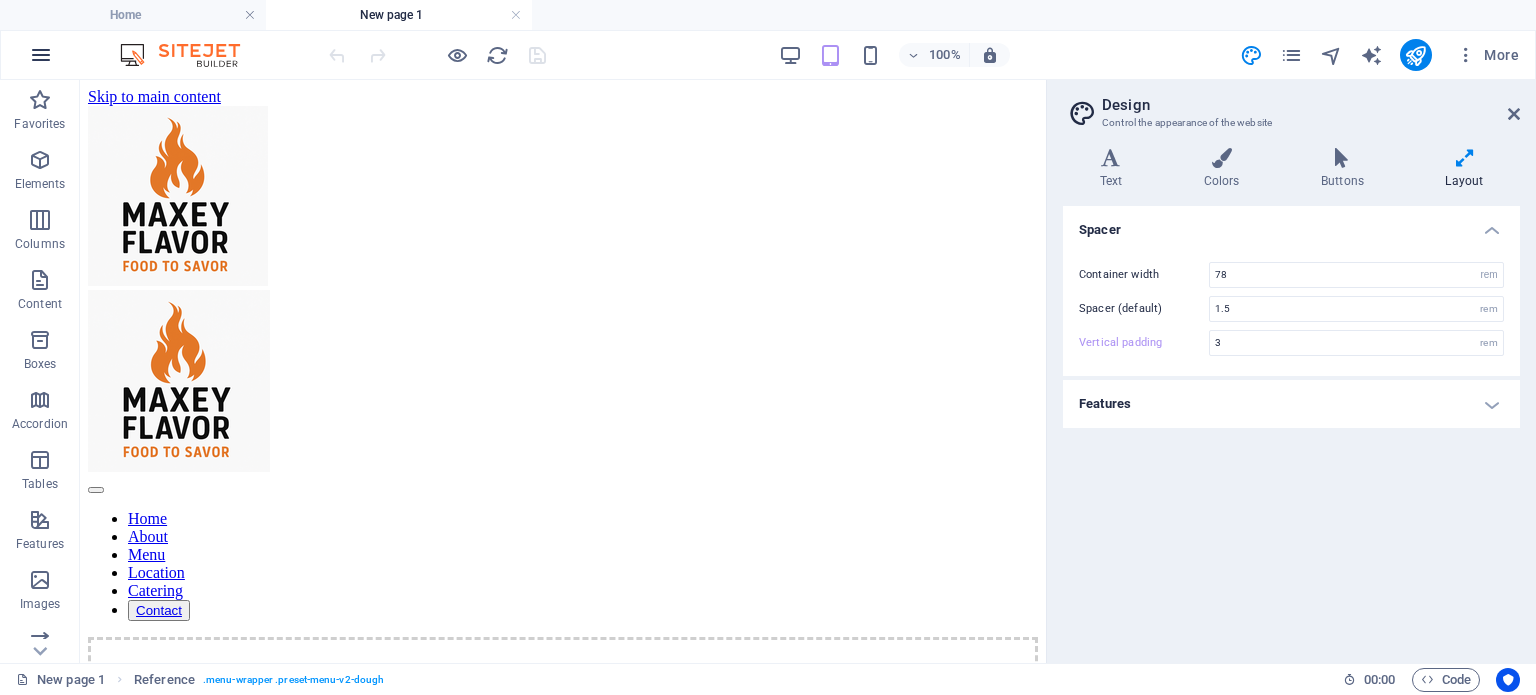 click at bounding box center (41, 55) 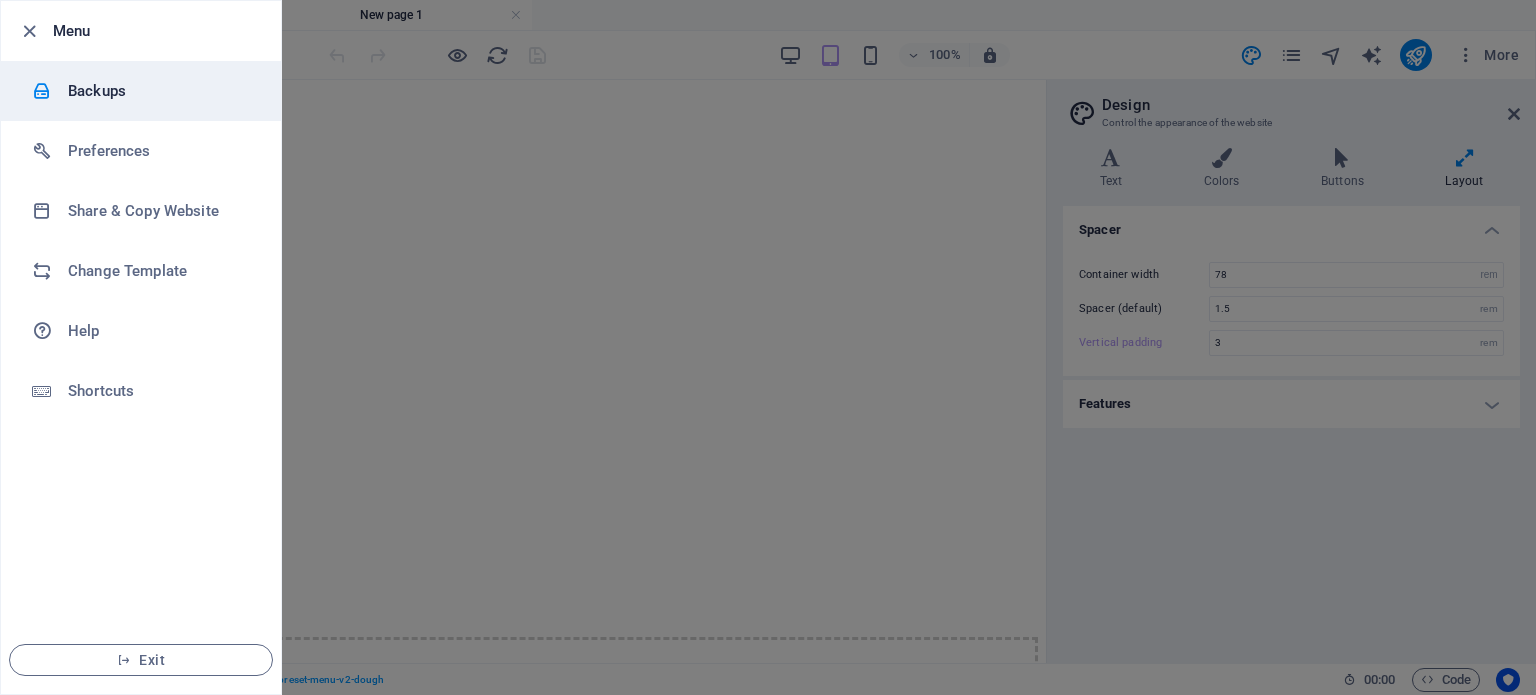 click on "Backups" at bounding box center (160, 91) 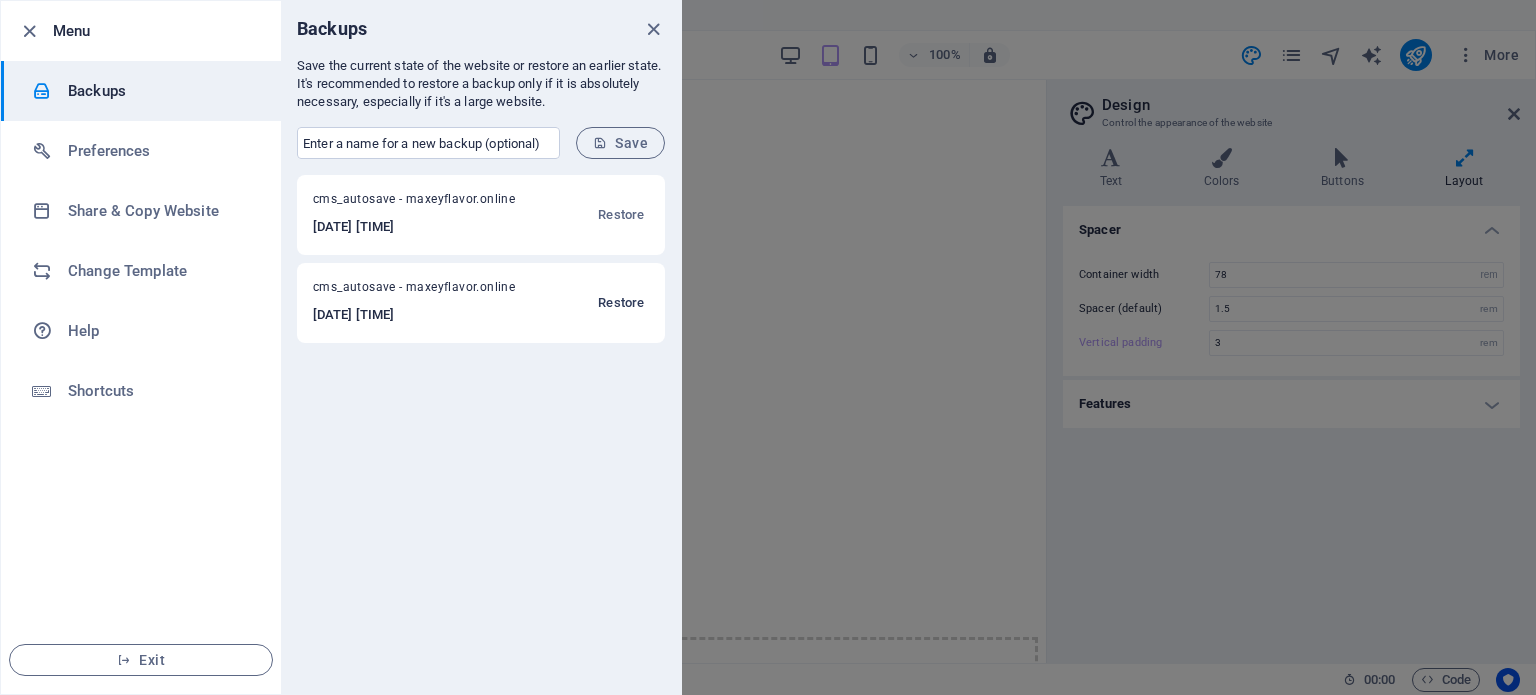 click on "Restore" at bounding box center (621, 303) 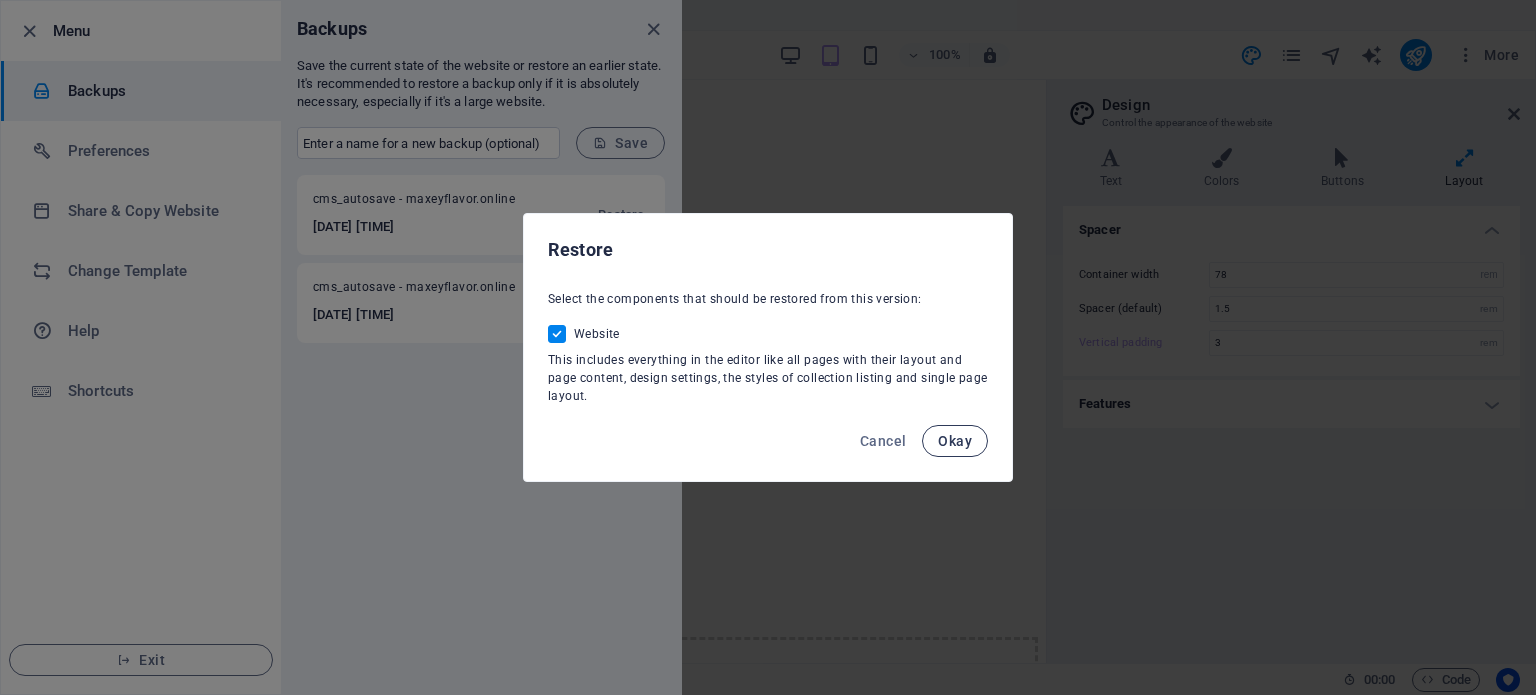 click on "Okay" at bounding box center (955, 441) 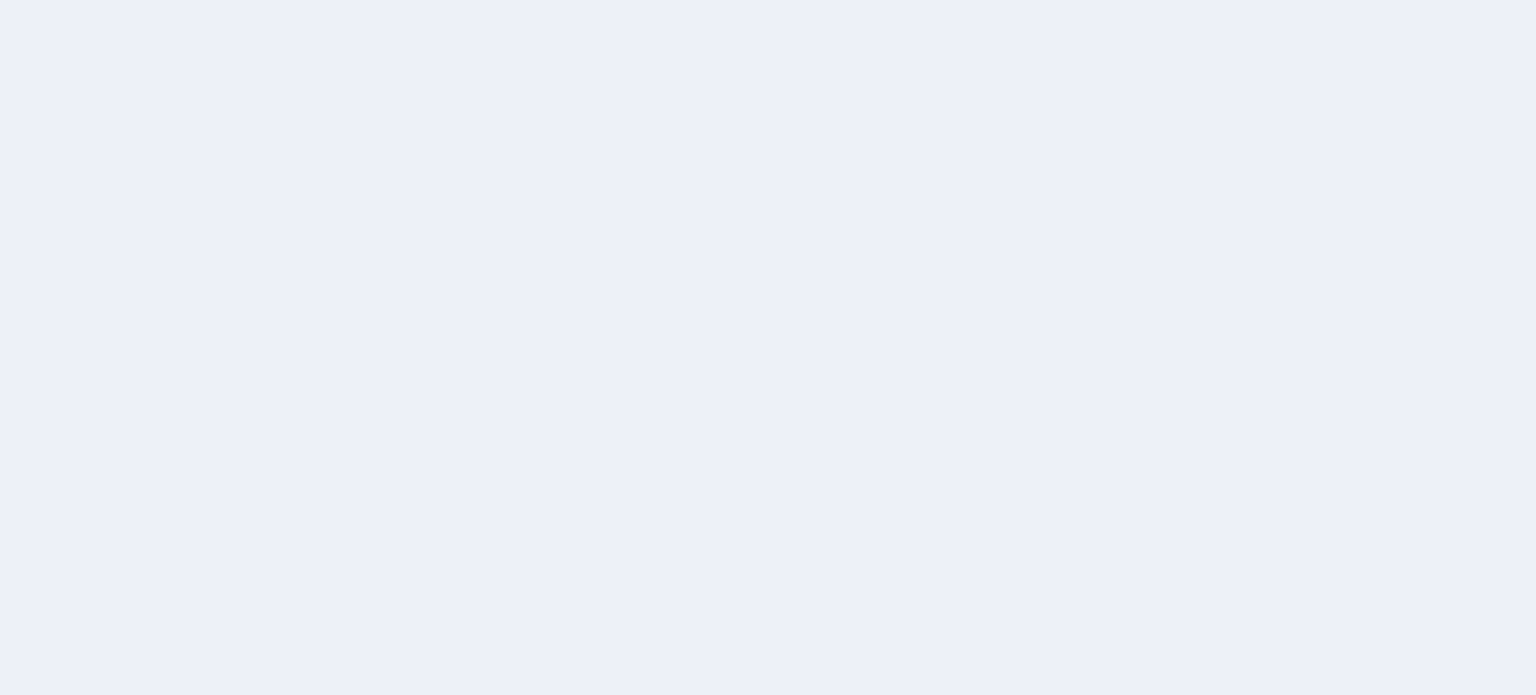 scroll, scrollTop: 0, scrollLeft: 0, axis: both 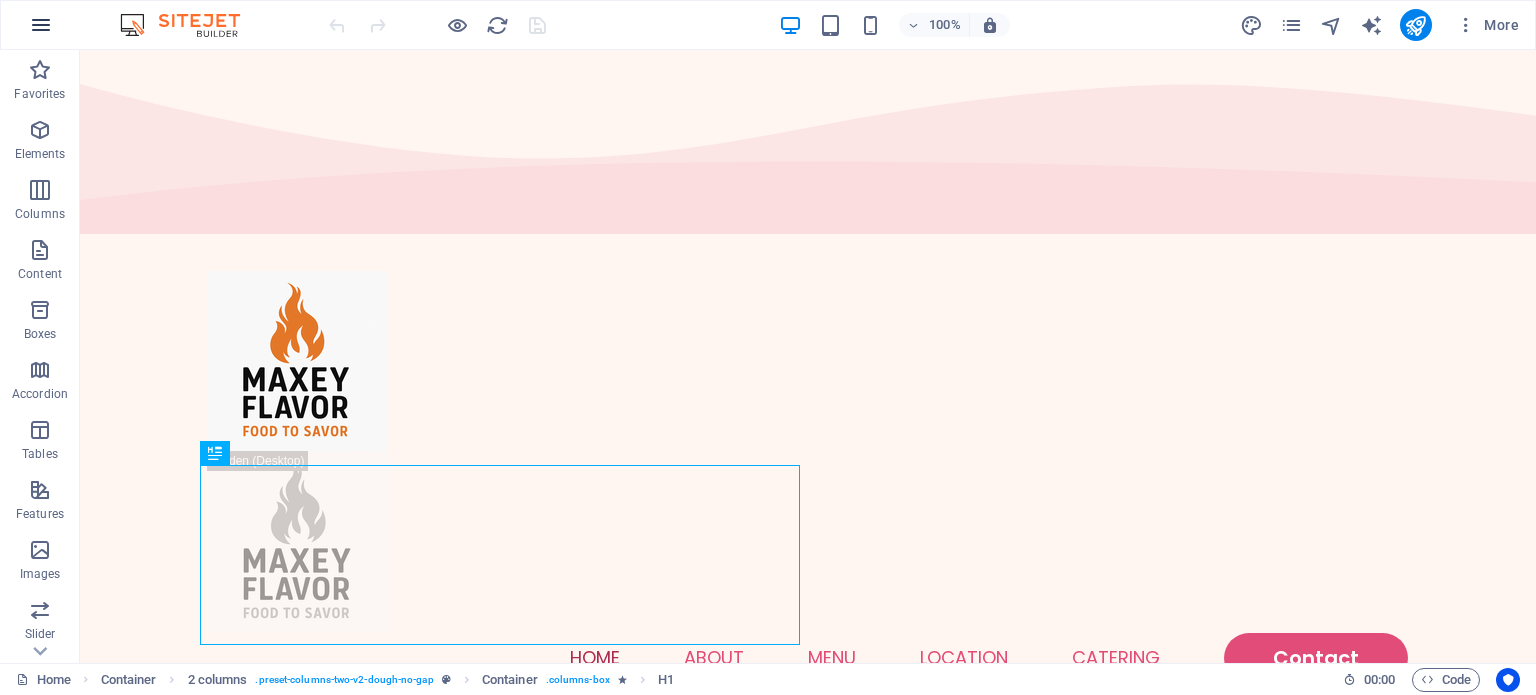 click at bounding box center [41, 25] 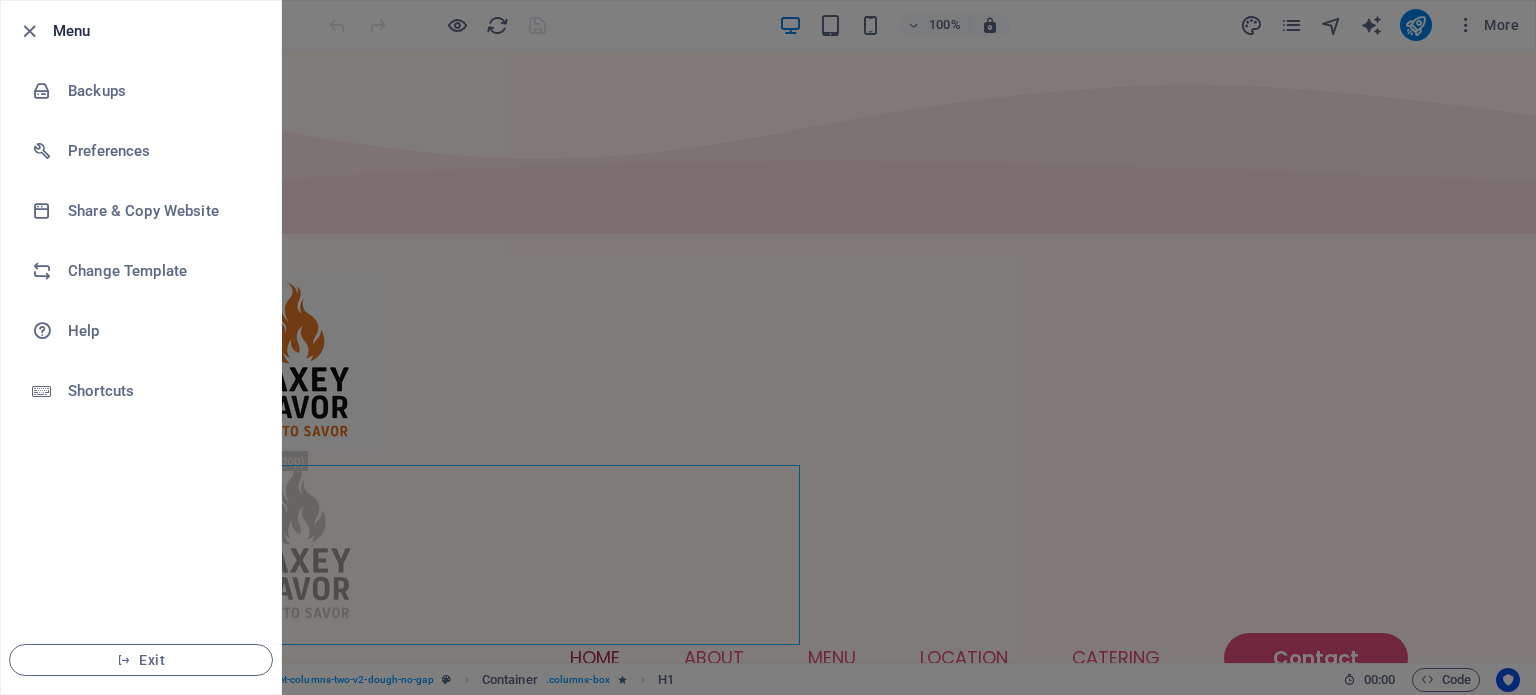 click on "Menu" at bounding box center (159, 31) 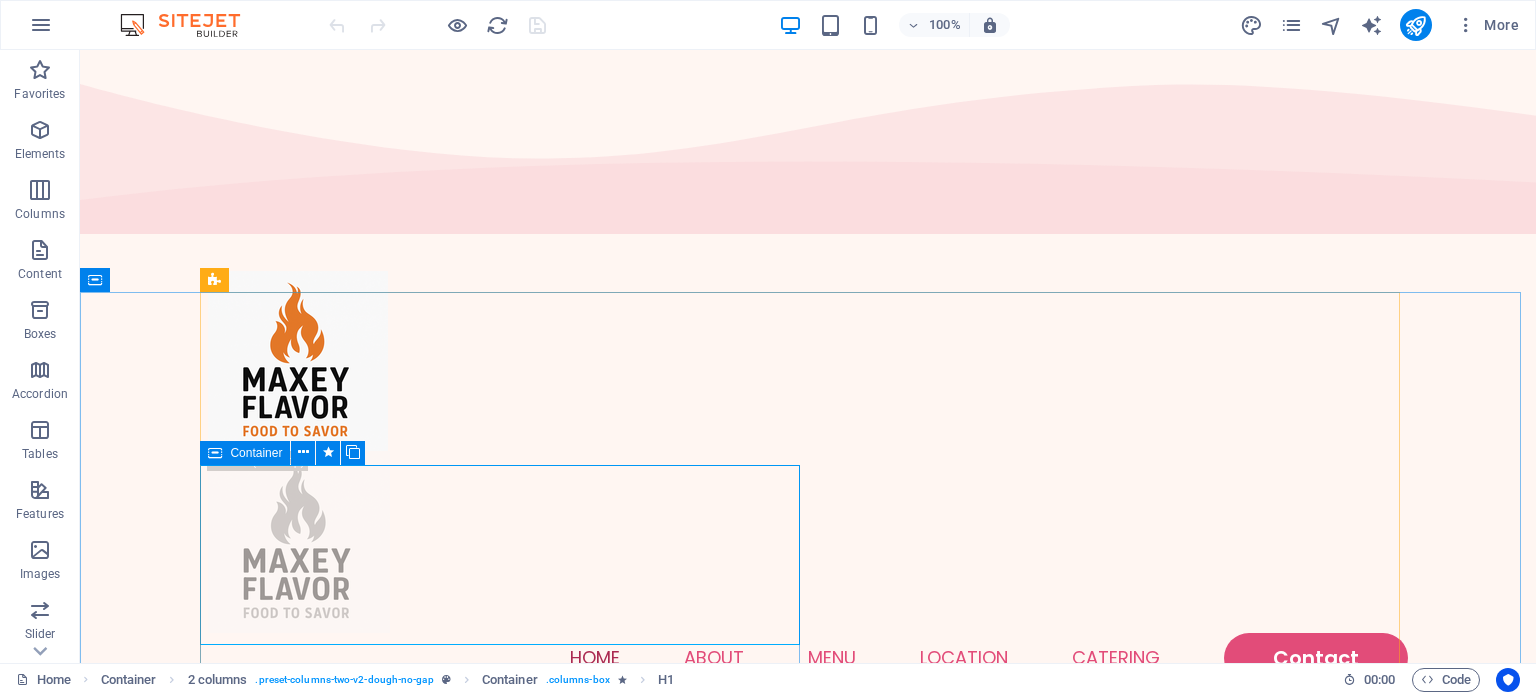 click at bounding box center (215, 453) 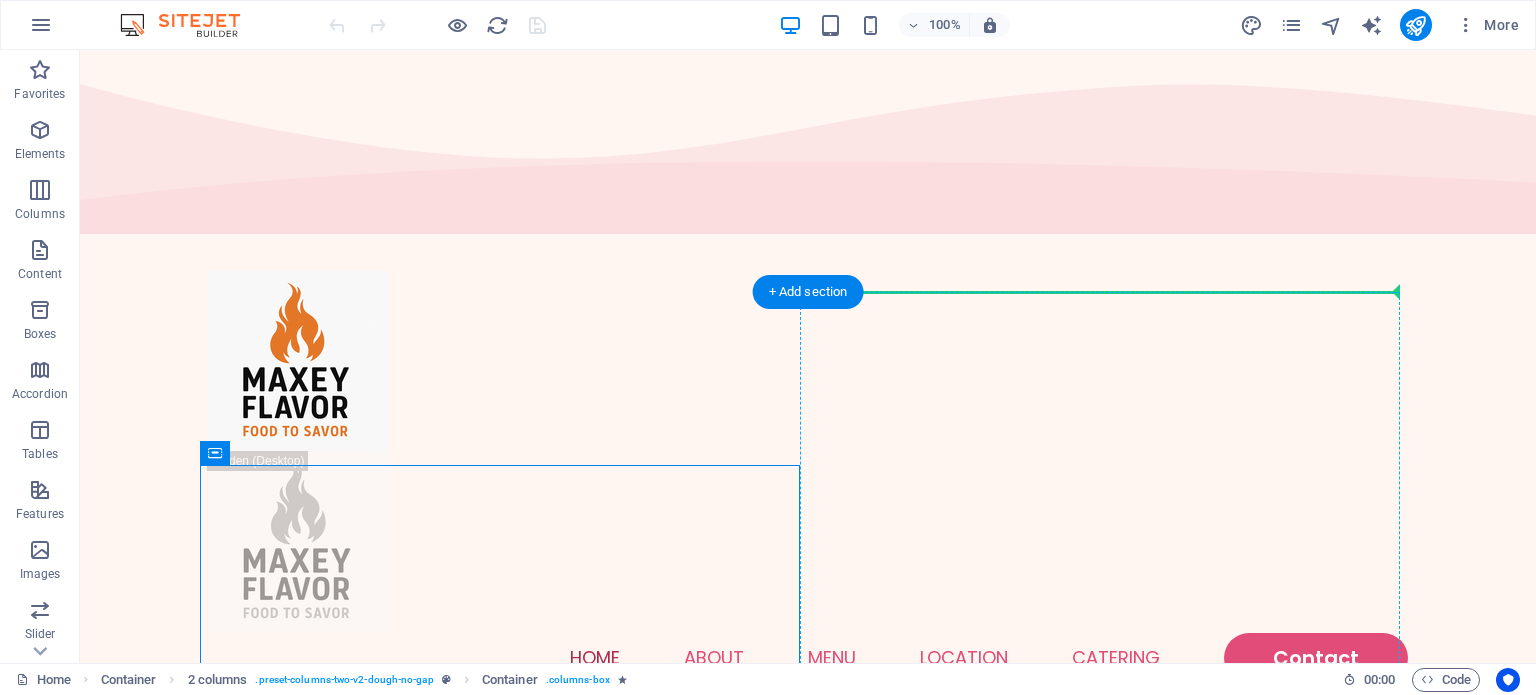 drag, startPoint x: 316, startPoint y: 500, endPoint x: 1062, endPoint y: 469, distance: 746.6438 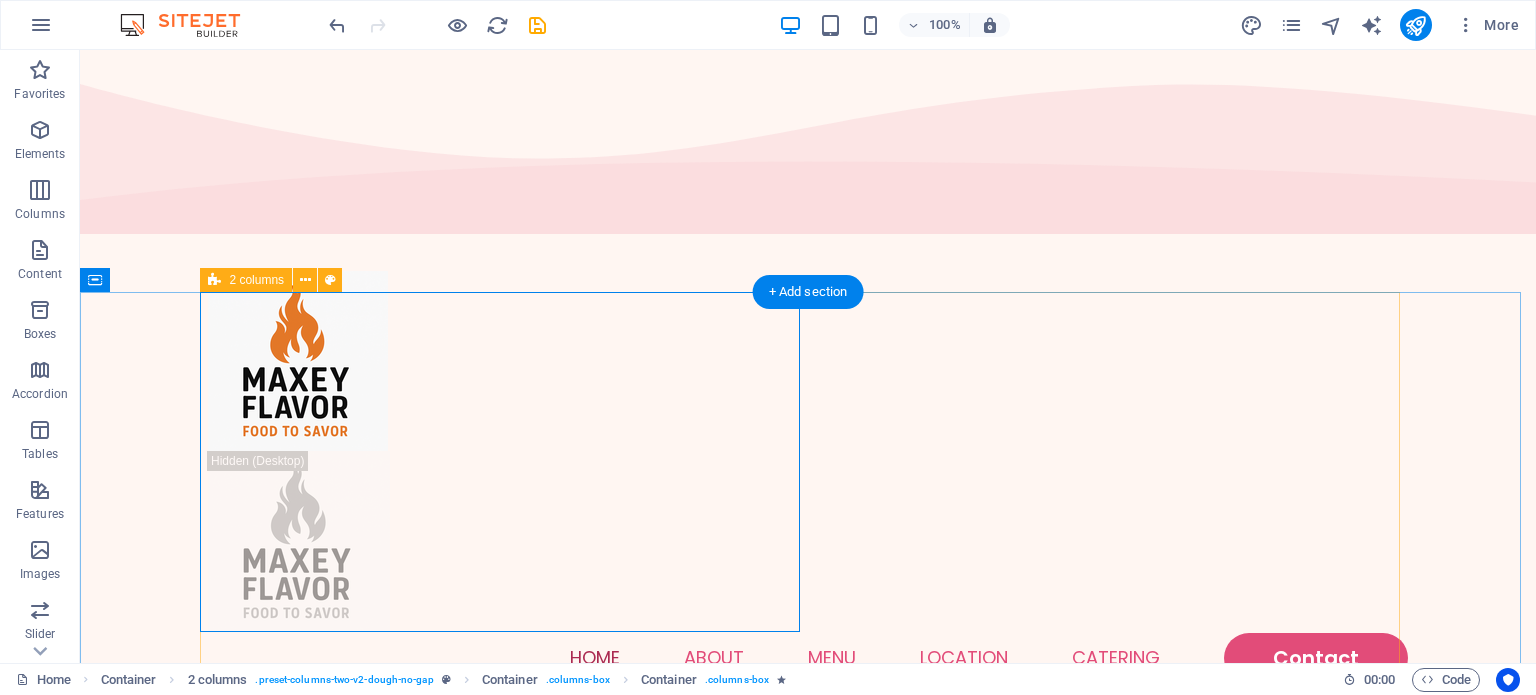 scroll, scrollTop: 200, scrollLeft: 0, axis: vertical 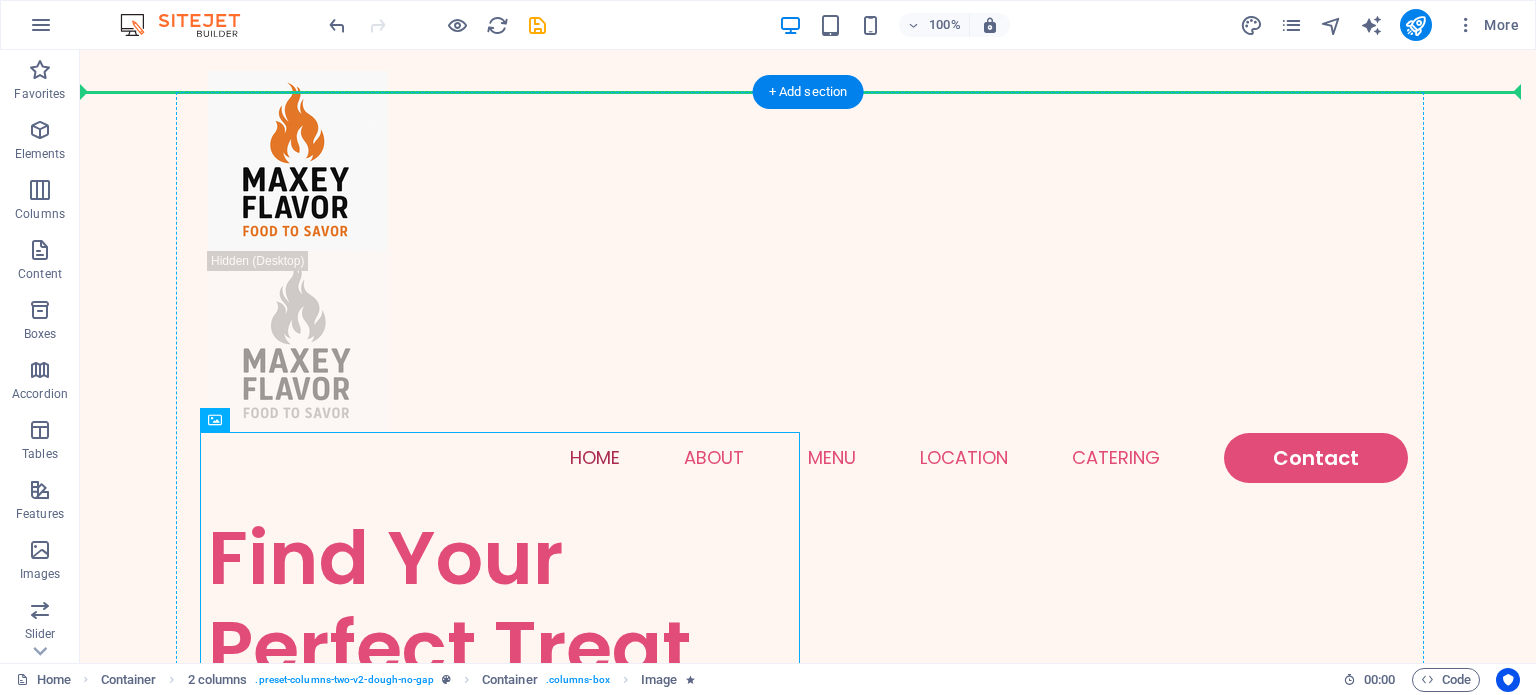 drag, startPoint x: 500, startPoint y: 571, endPoint x: 976, endPoint y: 318, distance: 539.0594 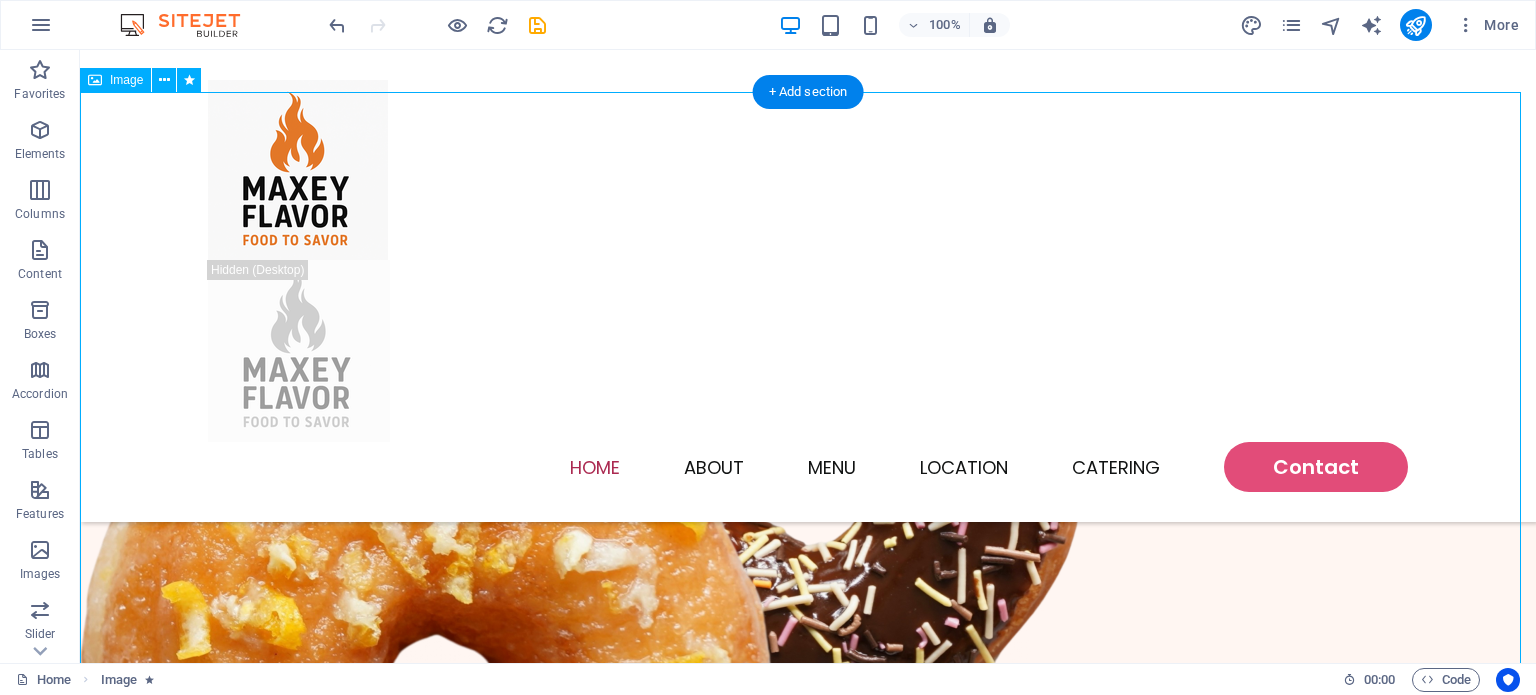 scroll, scrollTop: 500, scrollLeft: 0, axis: vertical 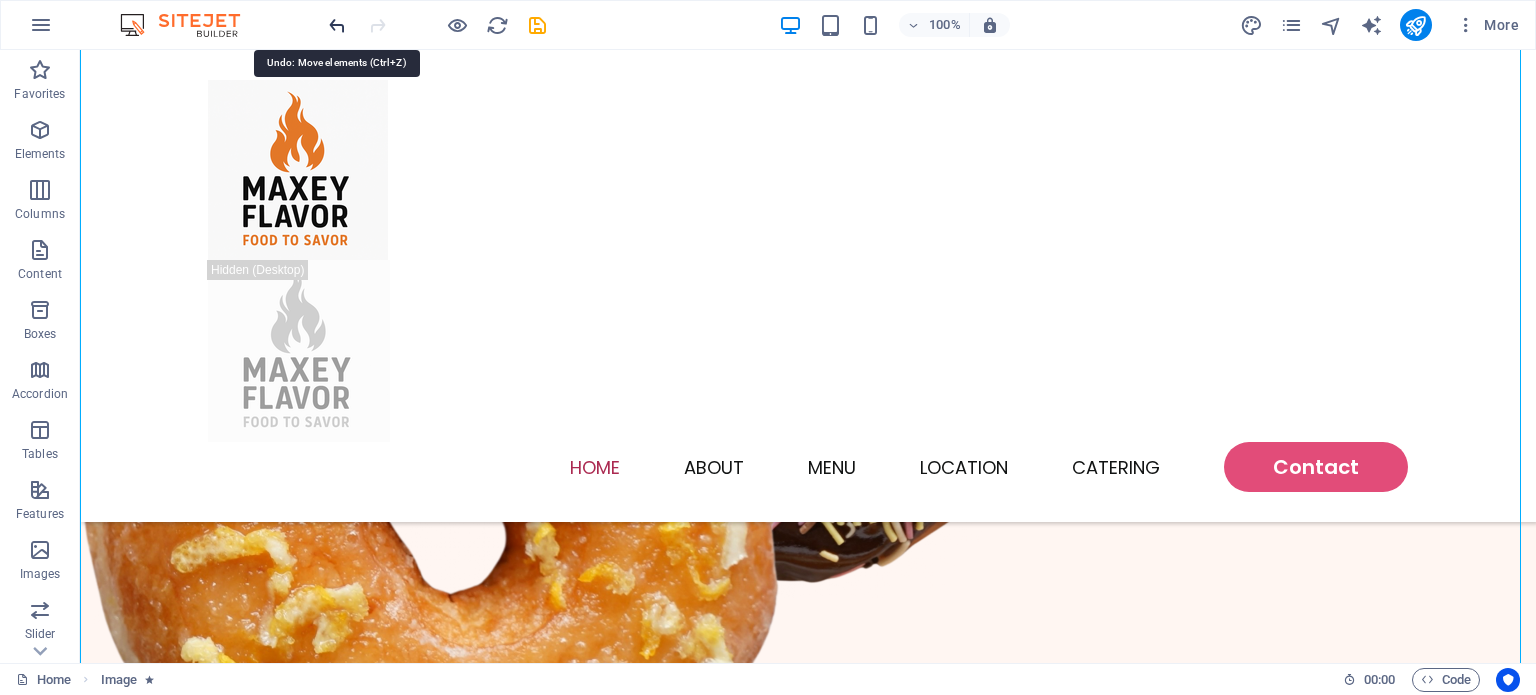 click at bounding box center (337, 25) 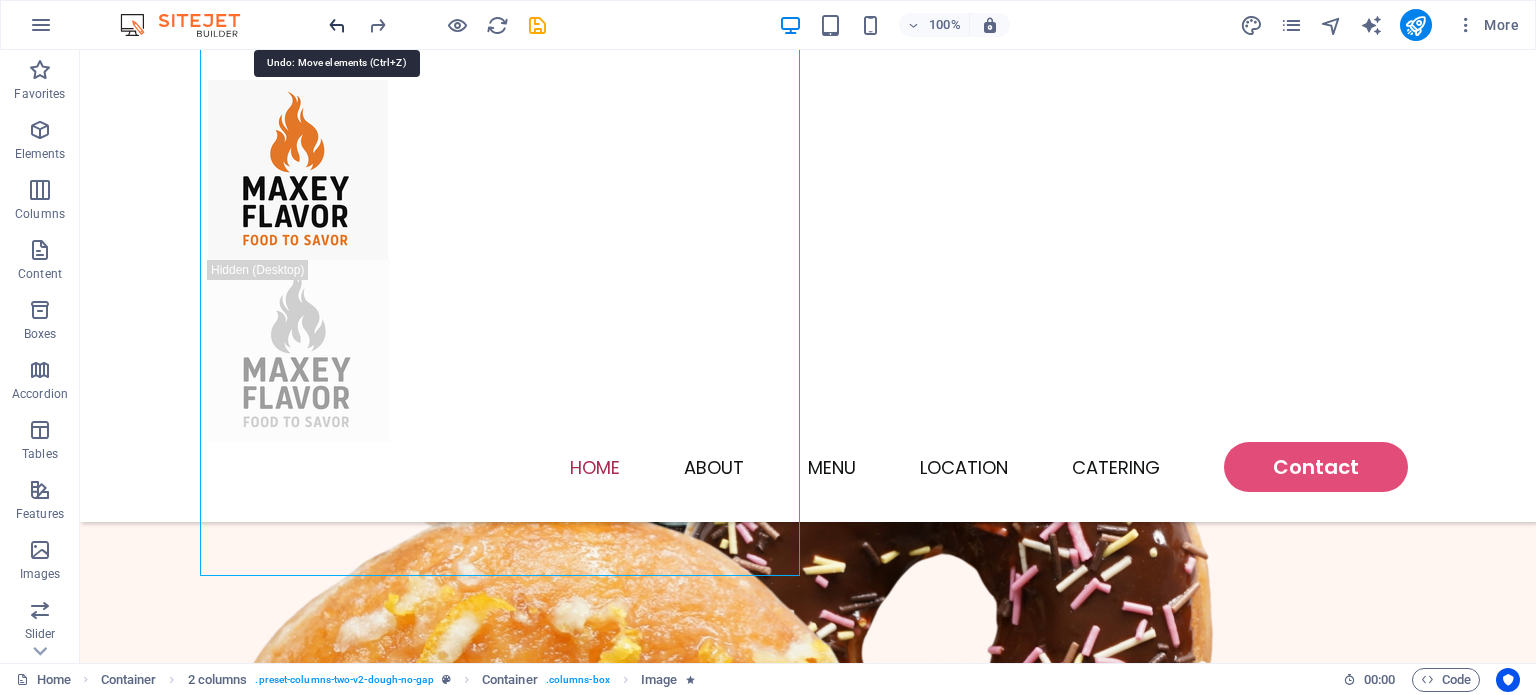 click at bounding box center (337, 25) 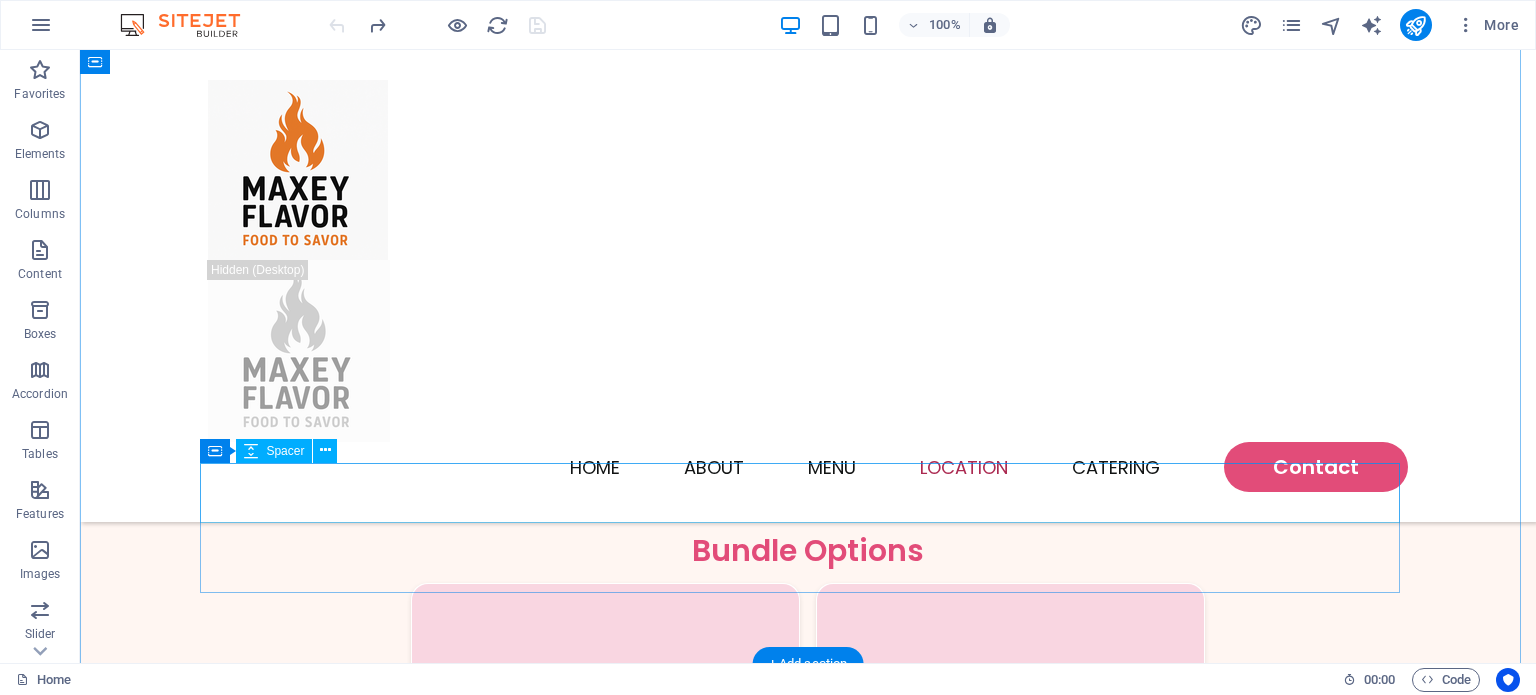 scroll, scrollTop: 2500, scrollLeft: 0, axis: vertical 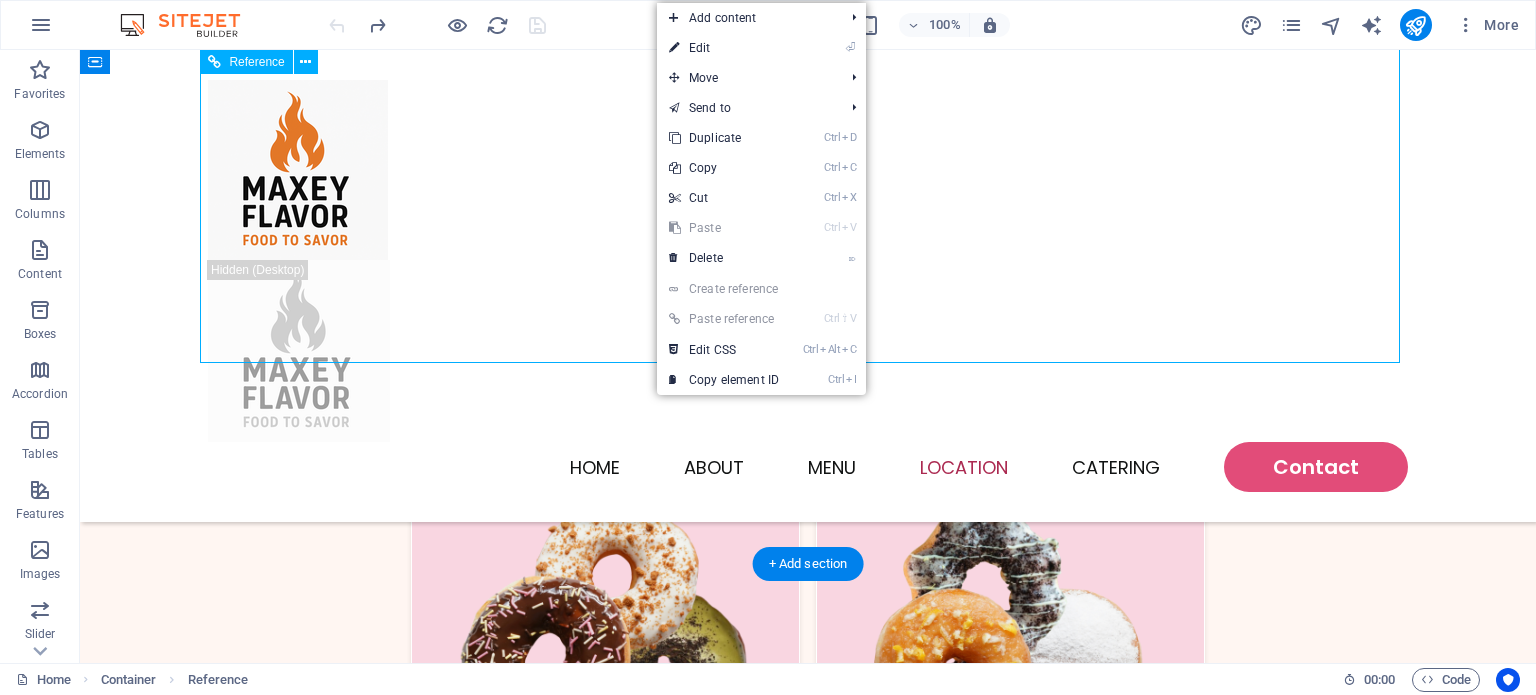 click on "Featured Products Sugary Donut Sugary Donut $3.50 Choco Sprinkle Choco Sprinkle $2.50 Bundle Options Classic Bundle Classic Bundle $18.50 Spicy Bundle Spicy Bundle $20.50 SugarDough Merch Donut Mug Donut Mug $22.50  My Account   Track Orders   Shopping Bag  Display prices in: USD" at bounding box center (808, 750) 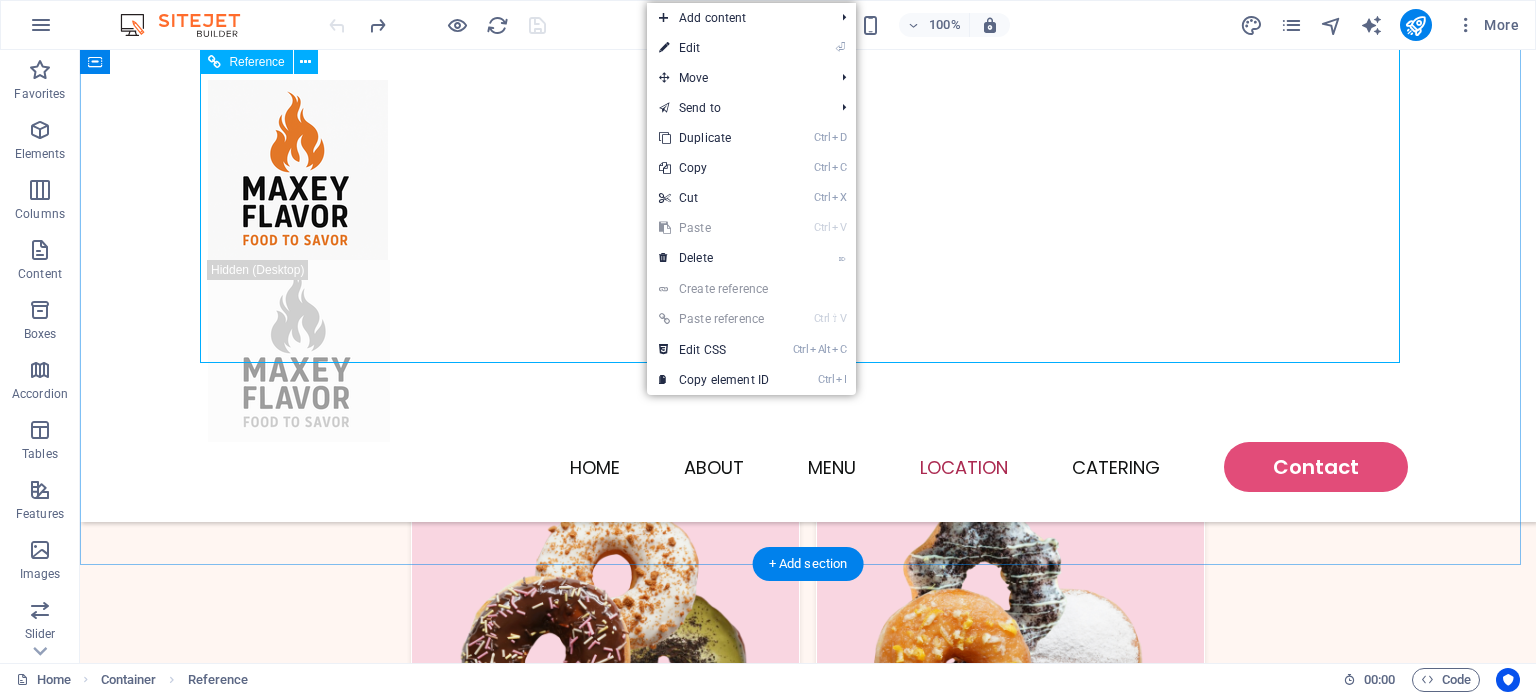click on "Featured Products Sugary Donut Sugary Donut $3.50 Choco Sprinkle Choco Sprinkle $2.50 Bundle Options Classic Bundle Classic Bundle $18.50 Spicy Bundle Spicy Bundle $20.50 SugarDough Merch Donut Mug Donut Mug $22.50  My Account   Track Orders   Shopping Bag  Display prices in: USD" at bounding box center [808, 750] 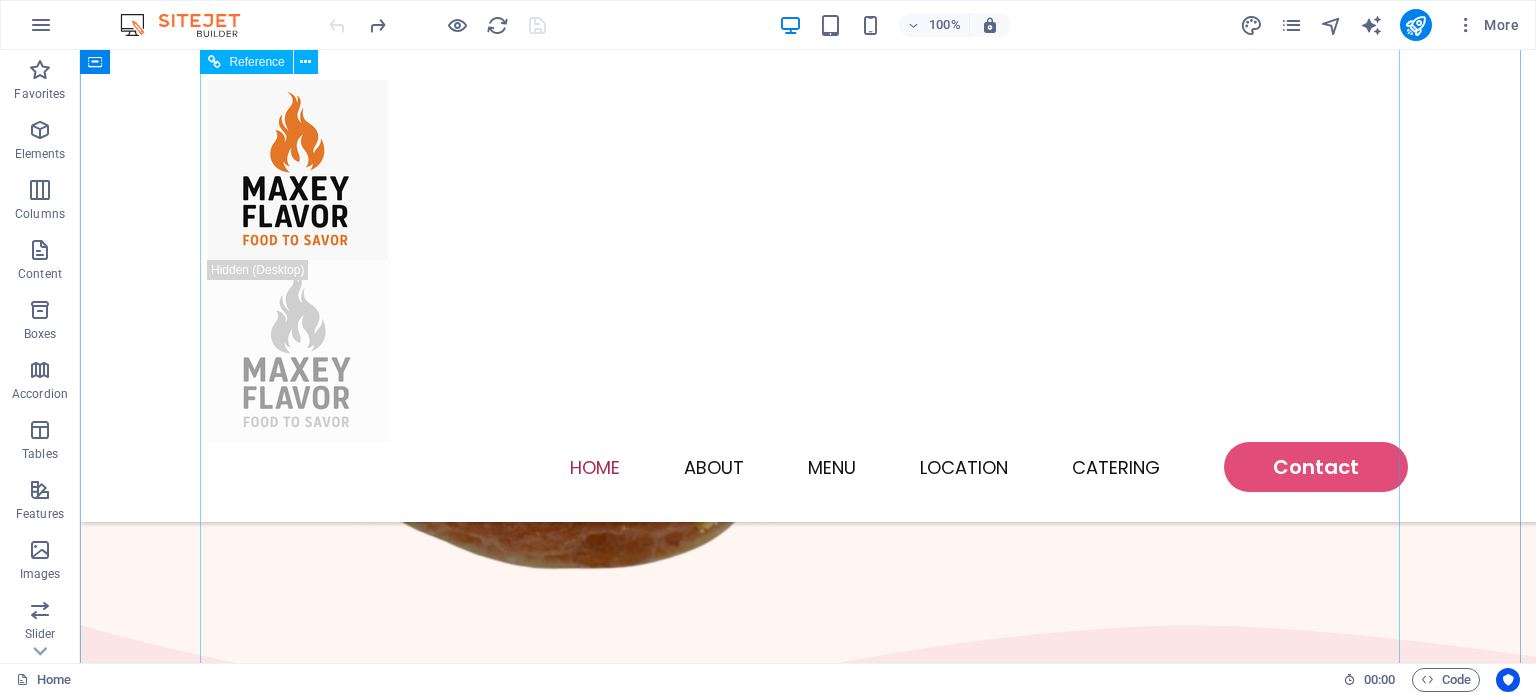 scroll, scrollTop: 1000, scrollLeft: 0, axis: vertical 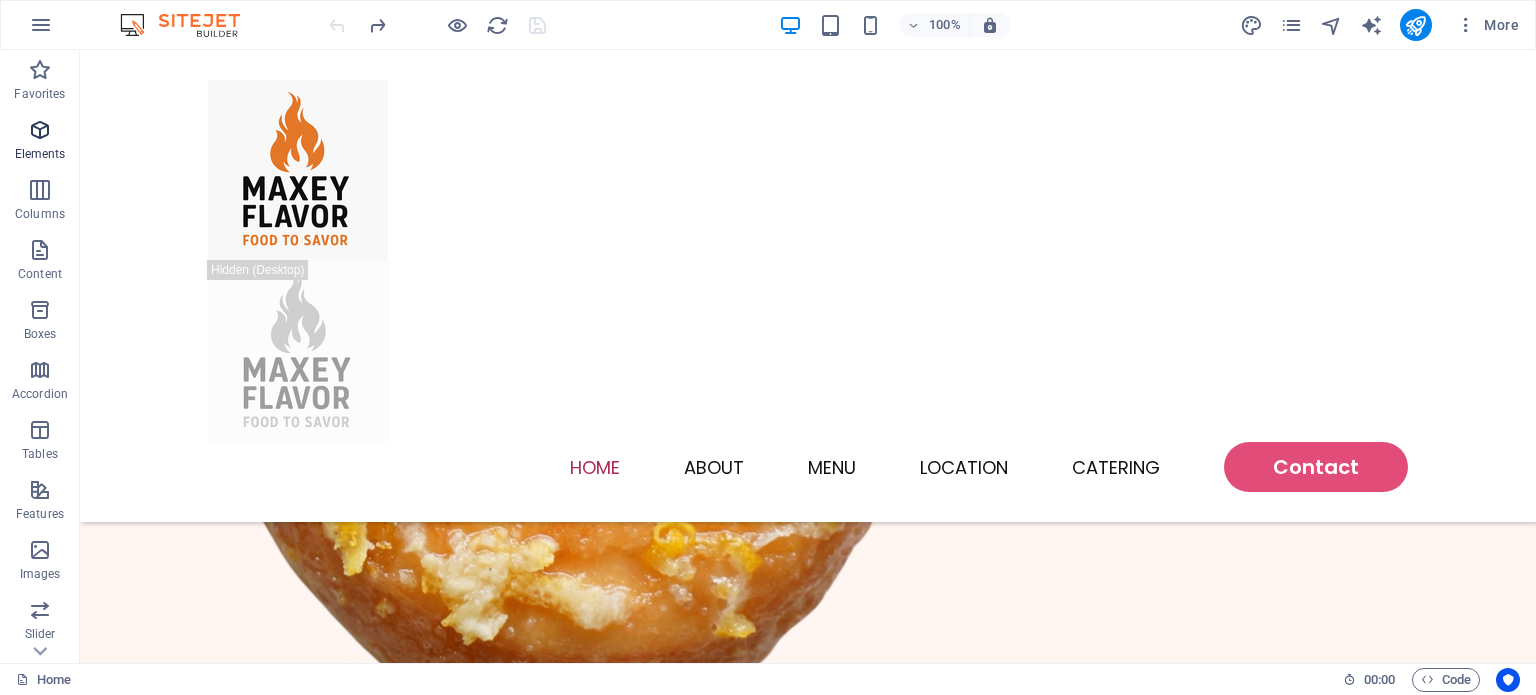 click at bounding box center [40, 130] 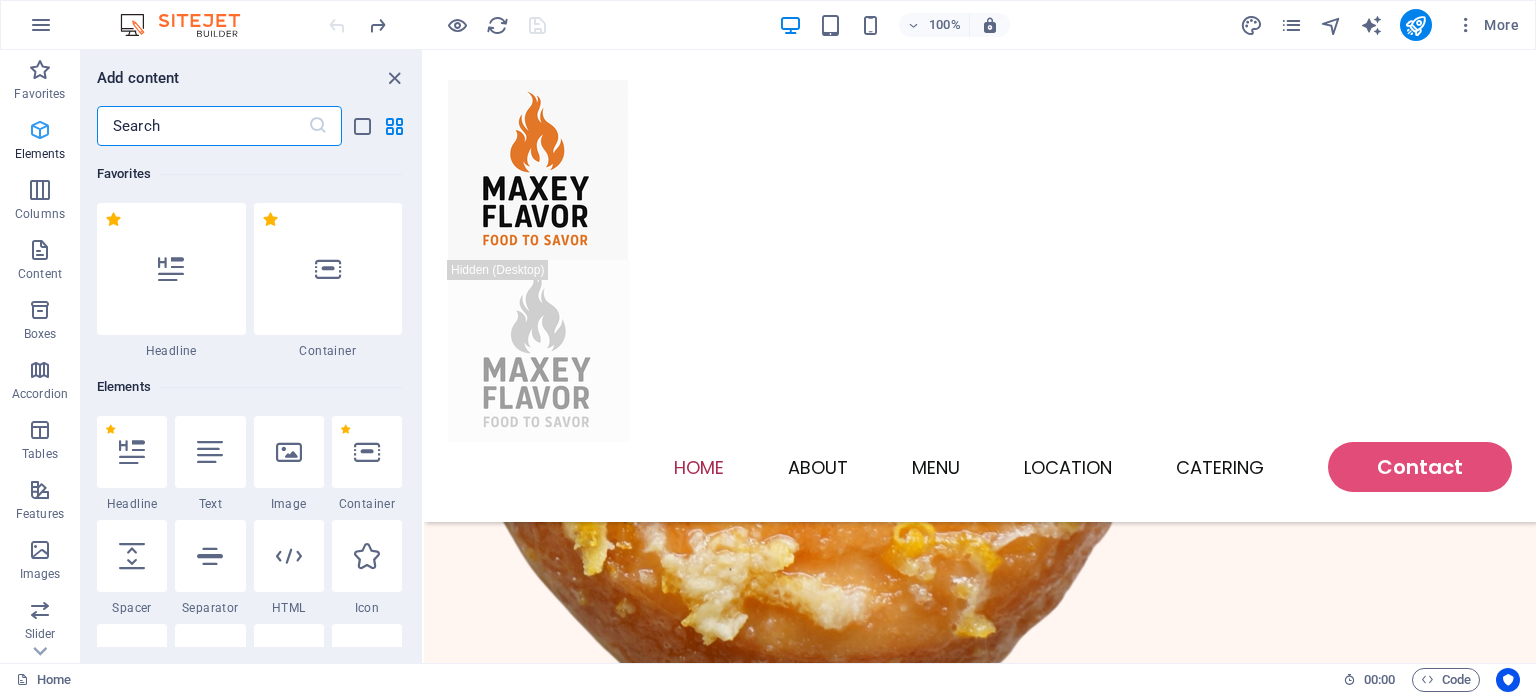 scroll, scrollTop: 913, scrollLeft: 0, axis: vertical 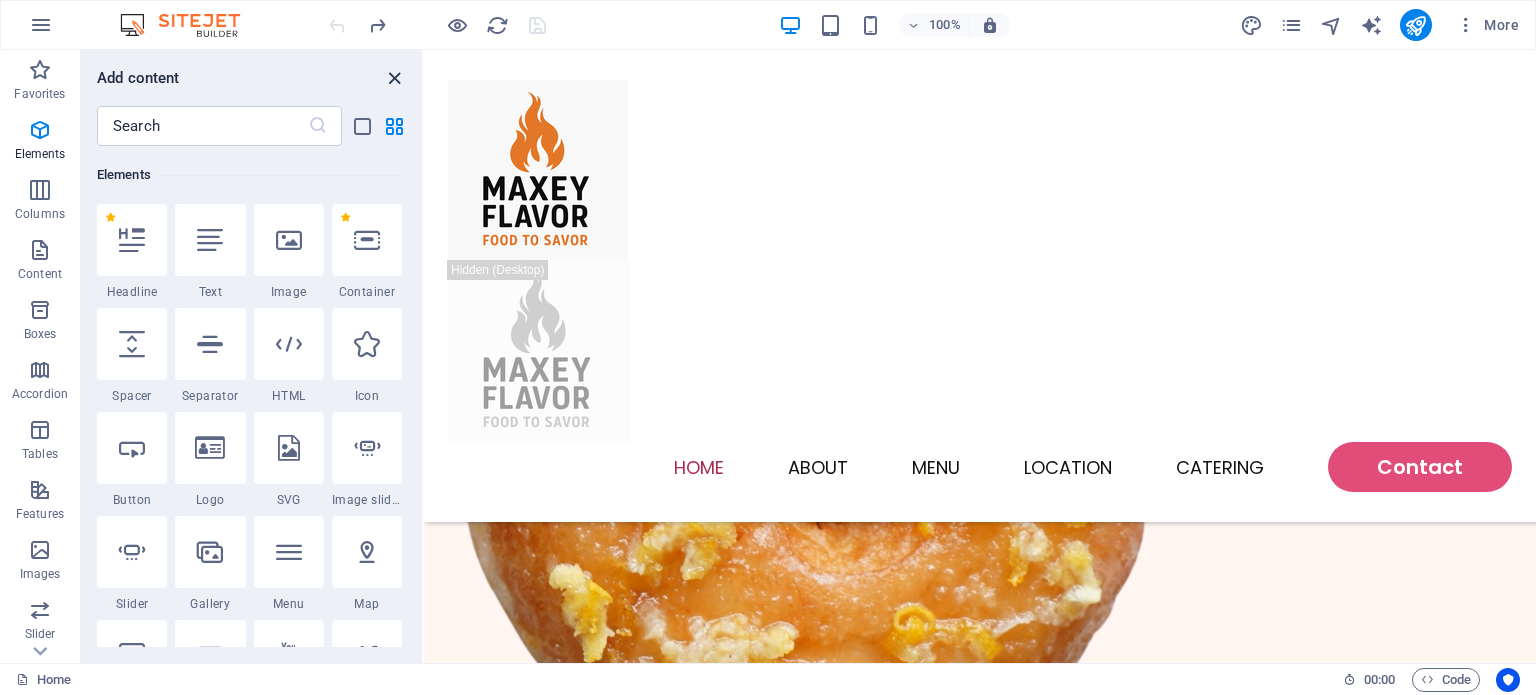 drag, startPoint x: 390, startPoint y: 76, endPoint x: 310, endPoint y: 25, distance: 94.873604 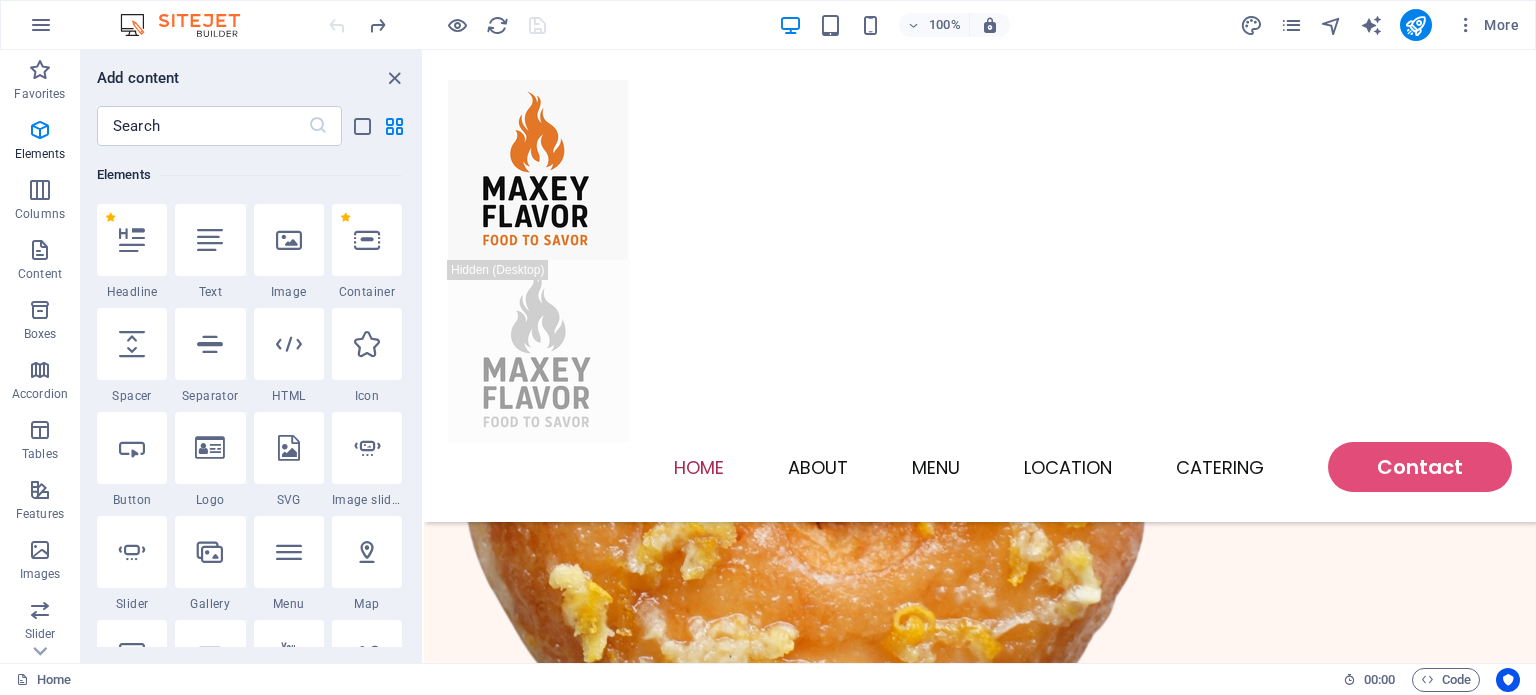 scroll, scrollTop: 1000, scrollLeft: 0, axis: vertical 